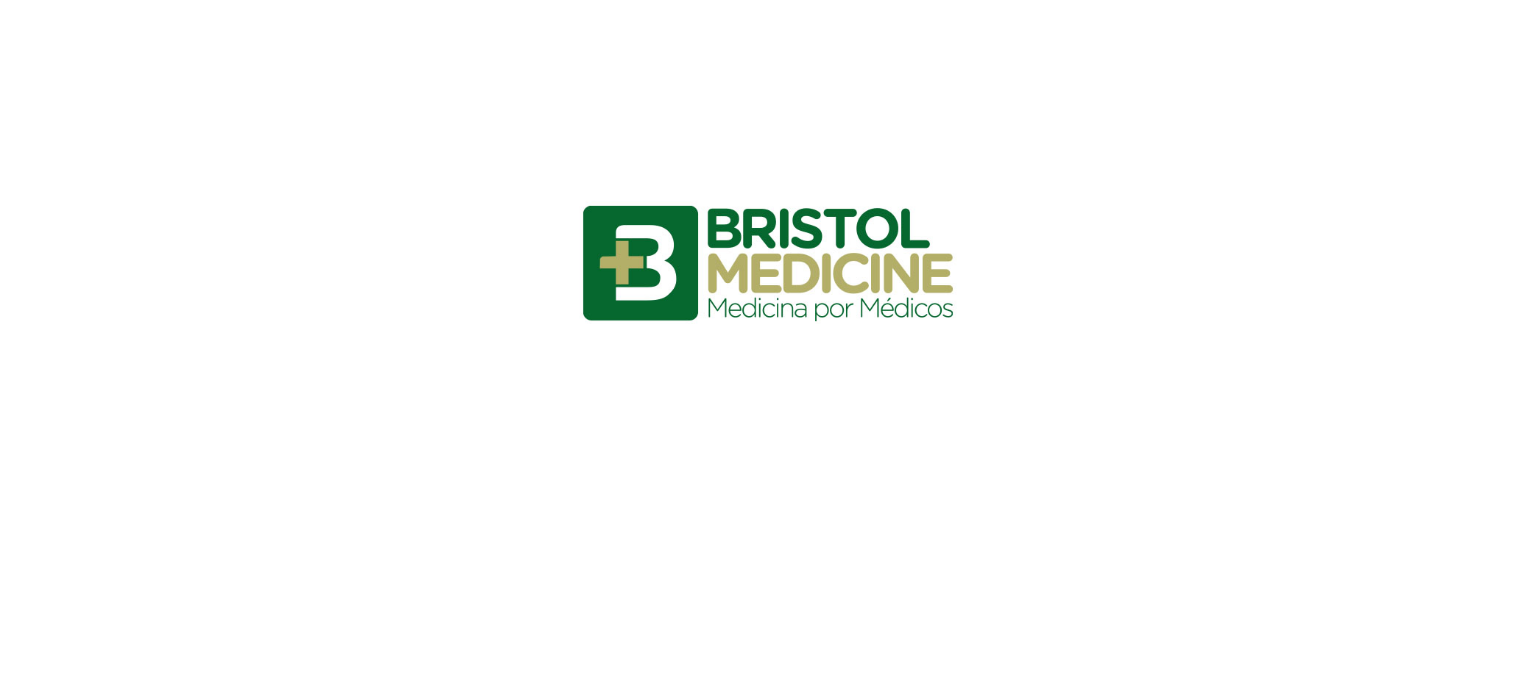 scroll, scrollTop: 0, scrollLeft: 0, axis: both 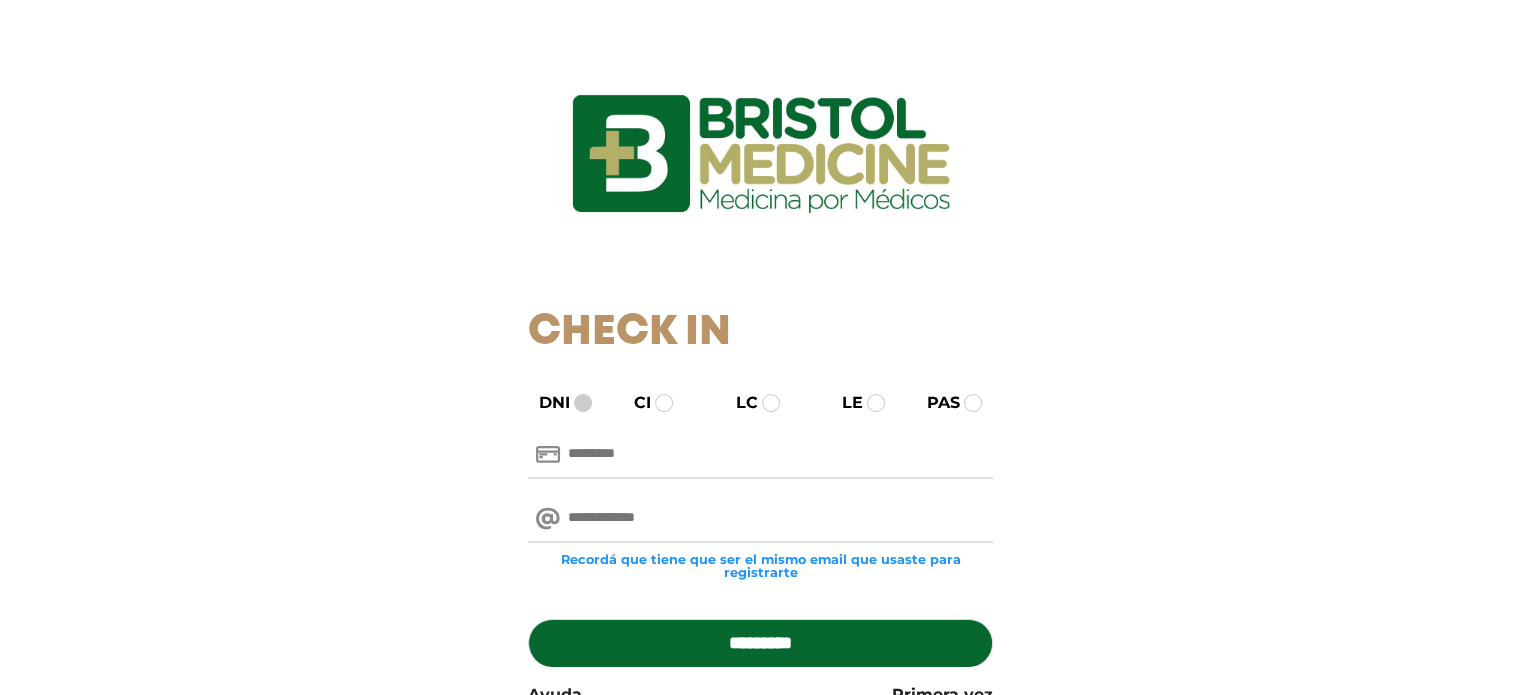 click at bounding box center (583, 403) 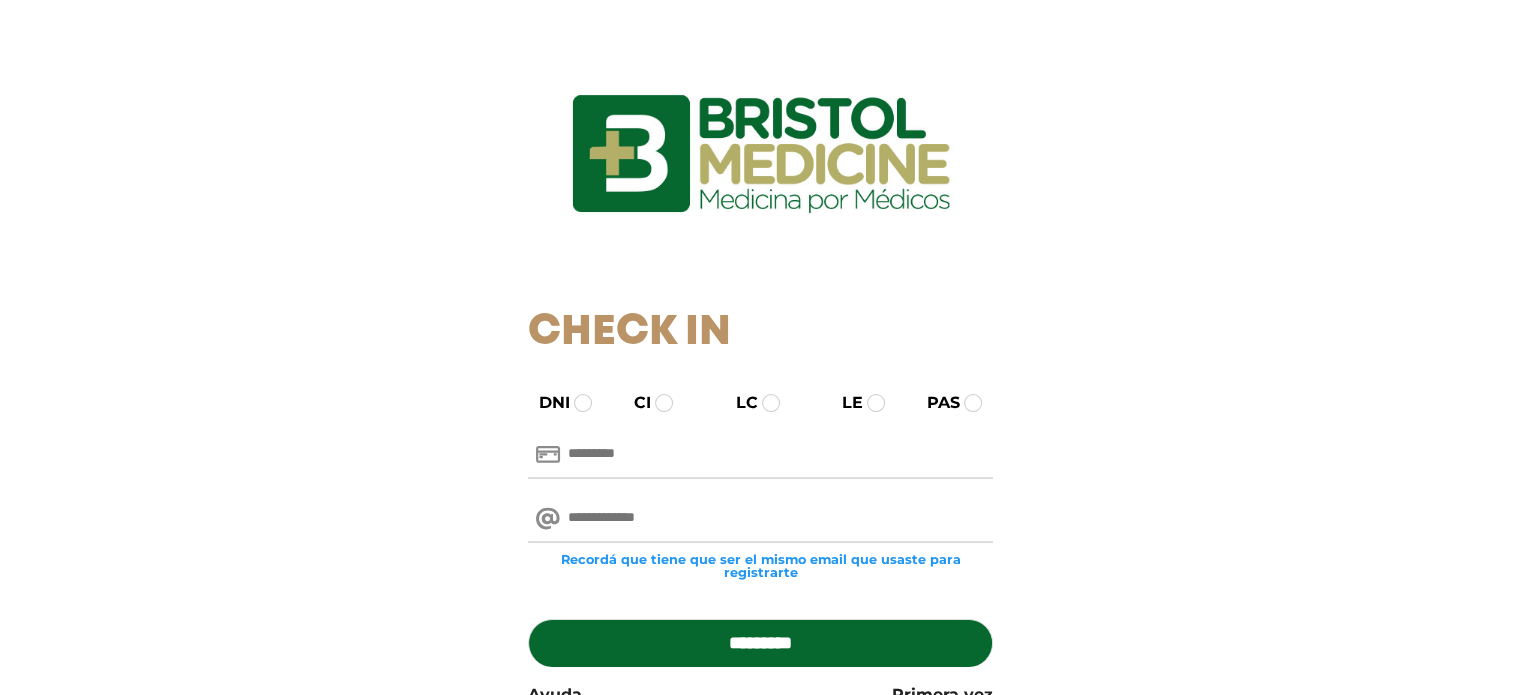 click at bounding box center (760, 455) 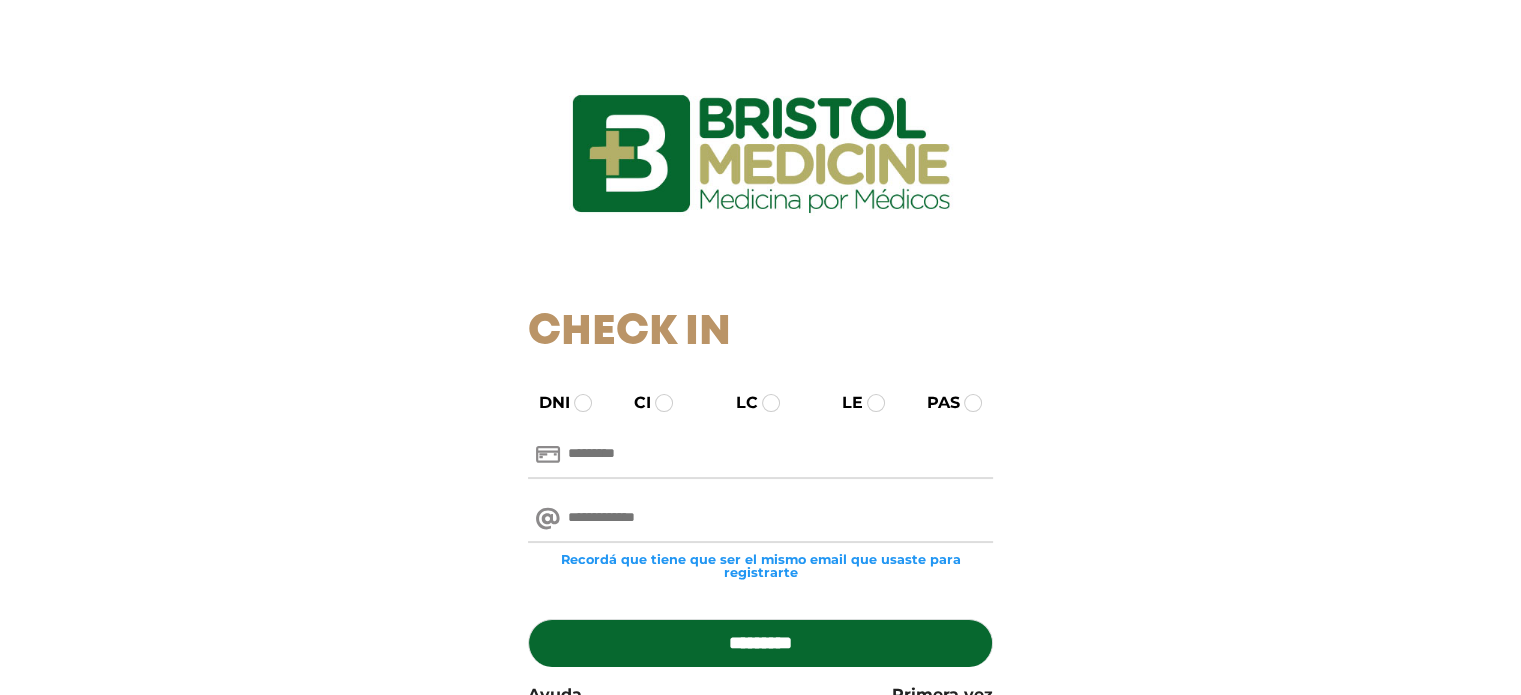 type on "********" 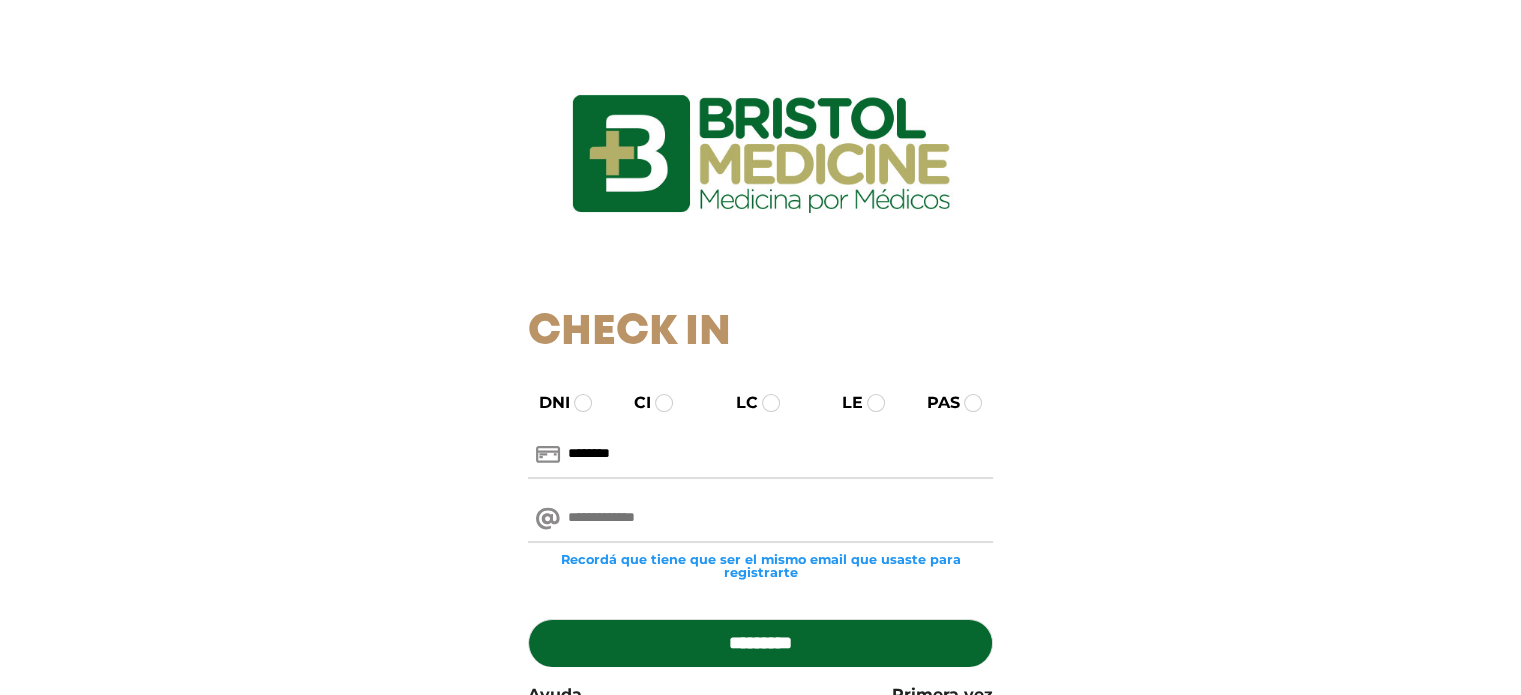 click at bounding box center (760, 519) 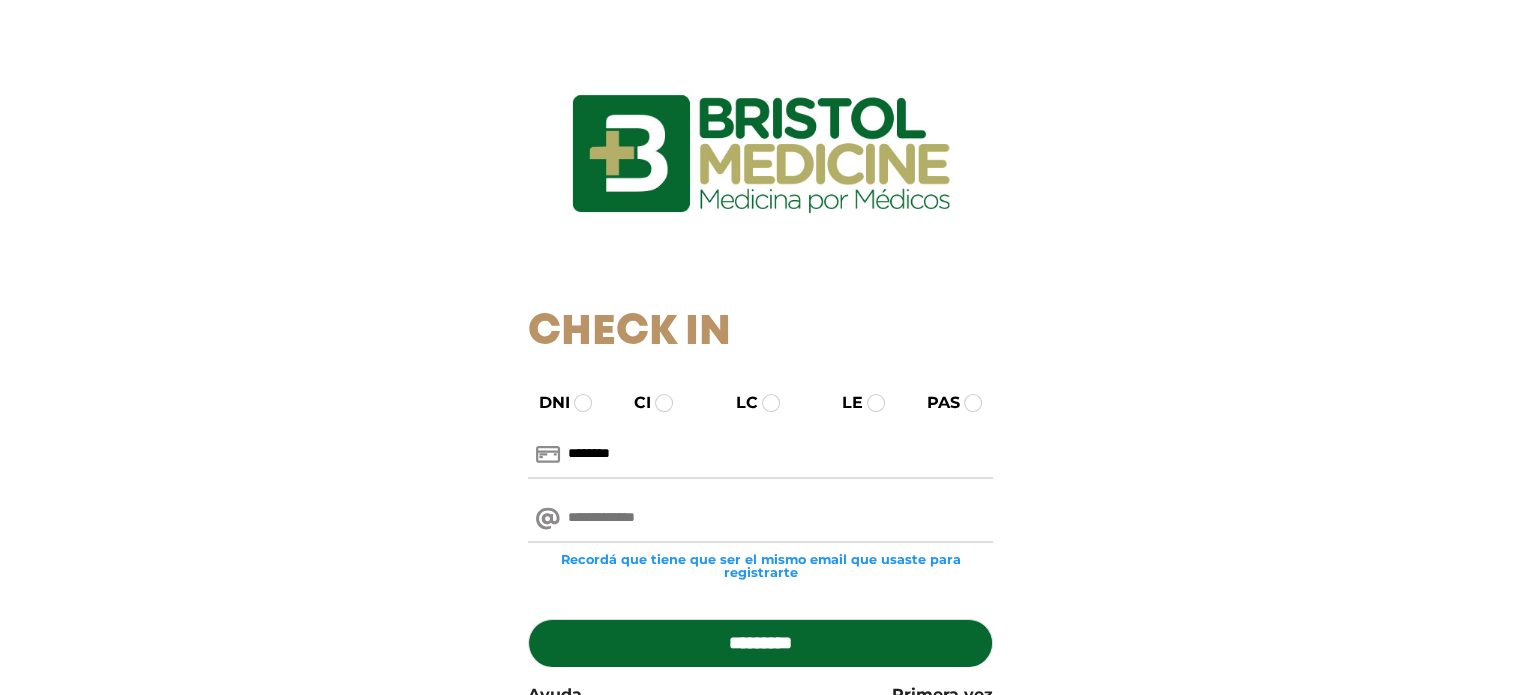 type on "**********" 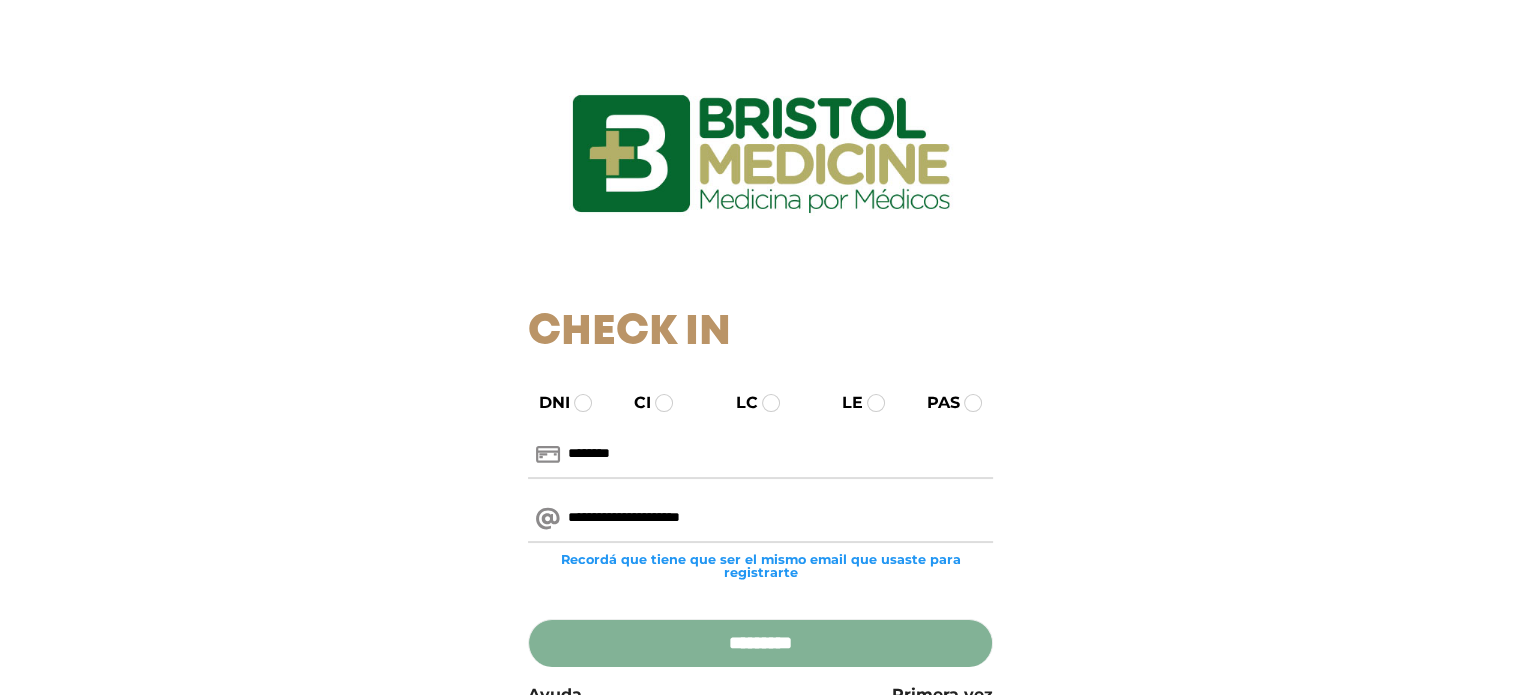 click on "*********" at bounding box center [760, 643] 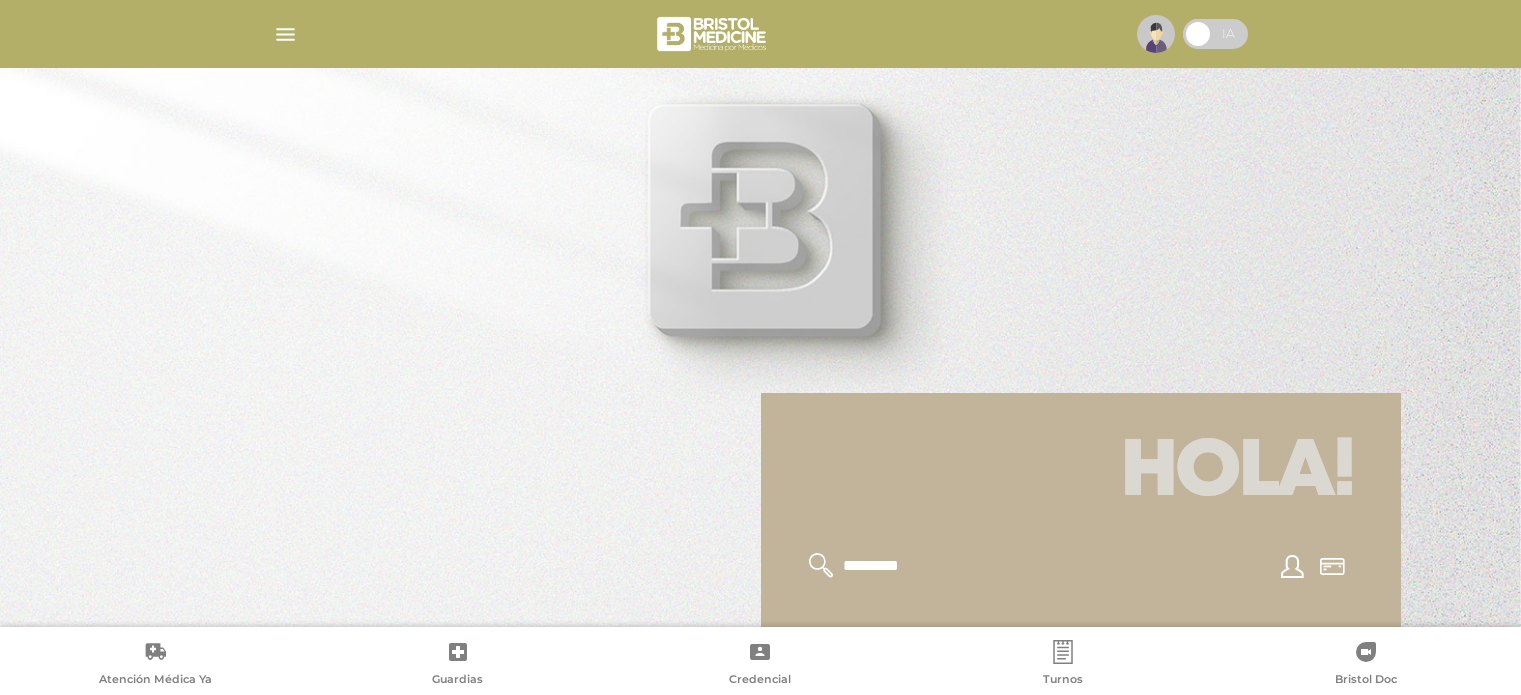 scroll, scrollTop: 0, scrollLeft: 0, axis: both 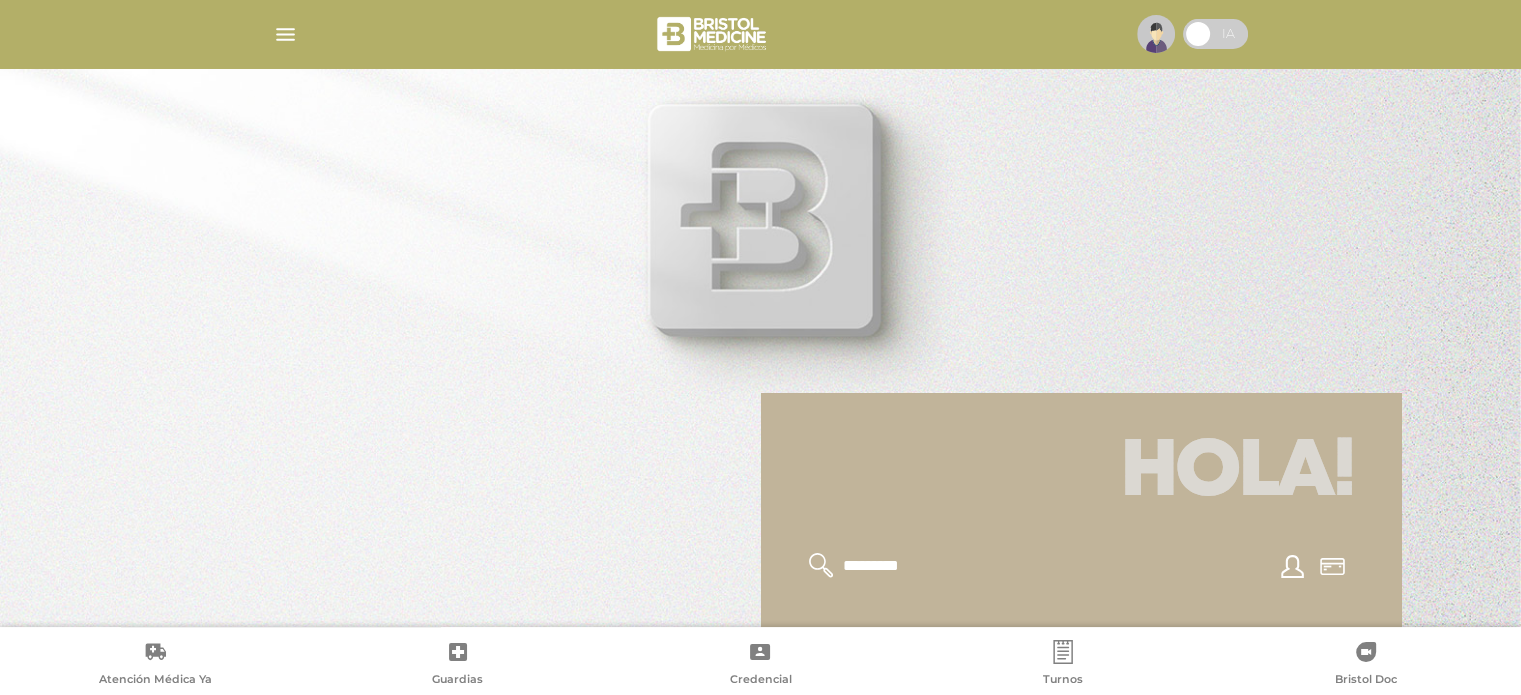 click at bounding box center [285, 34] 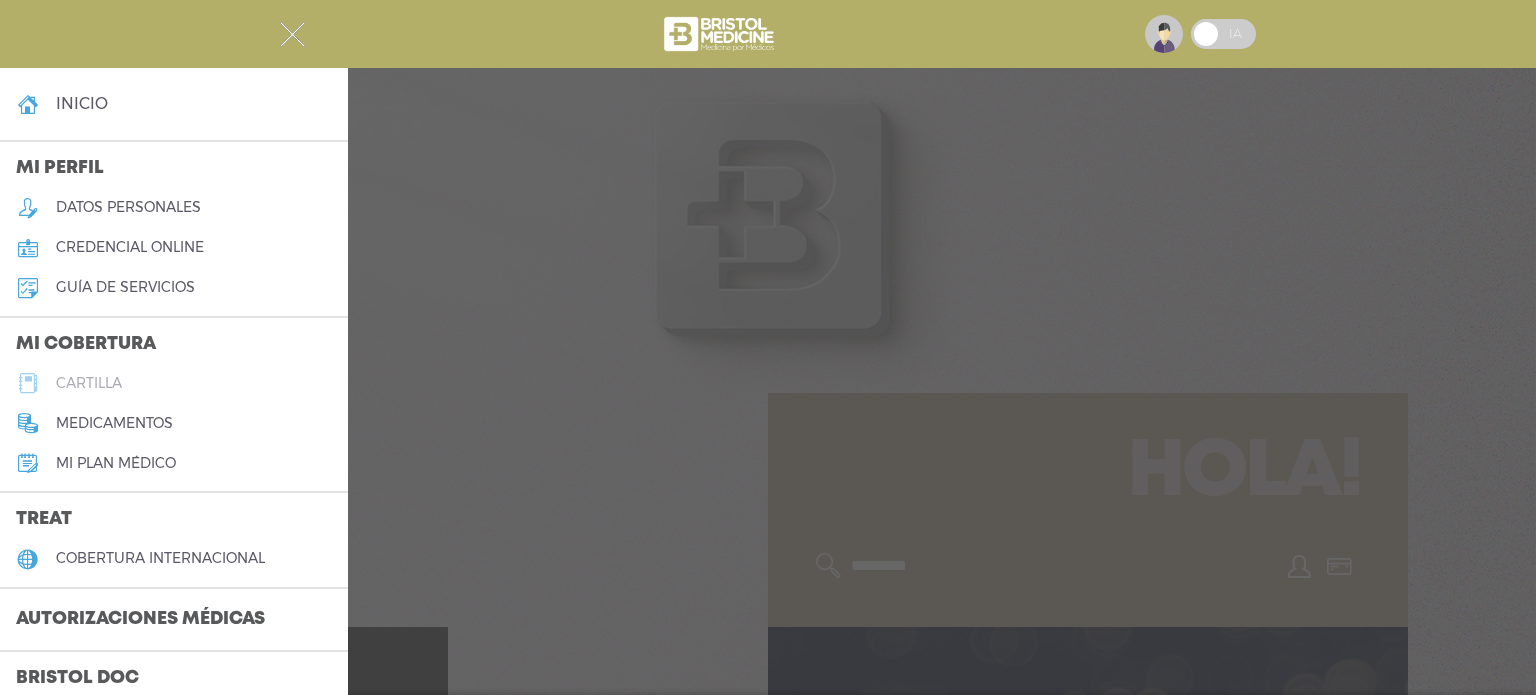 click on "cartilla" at bounding box center (89, 383) 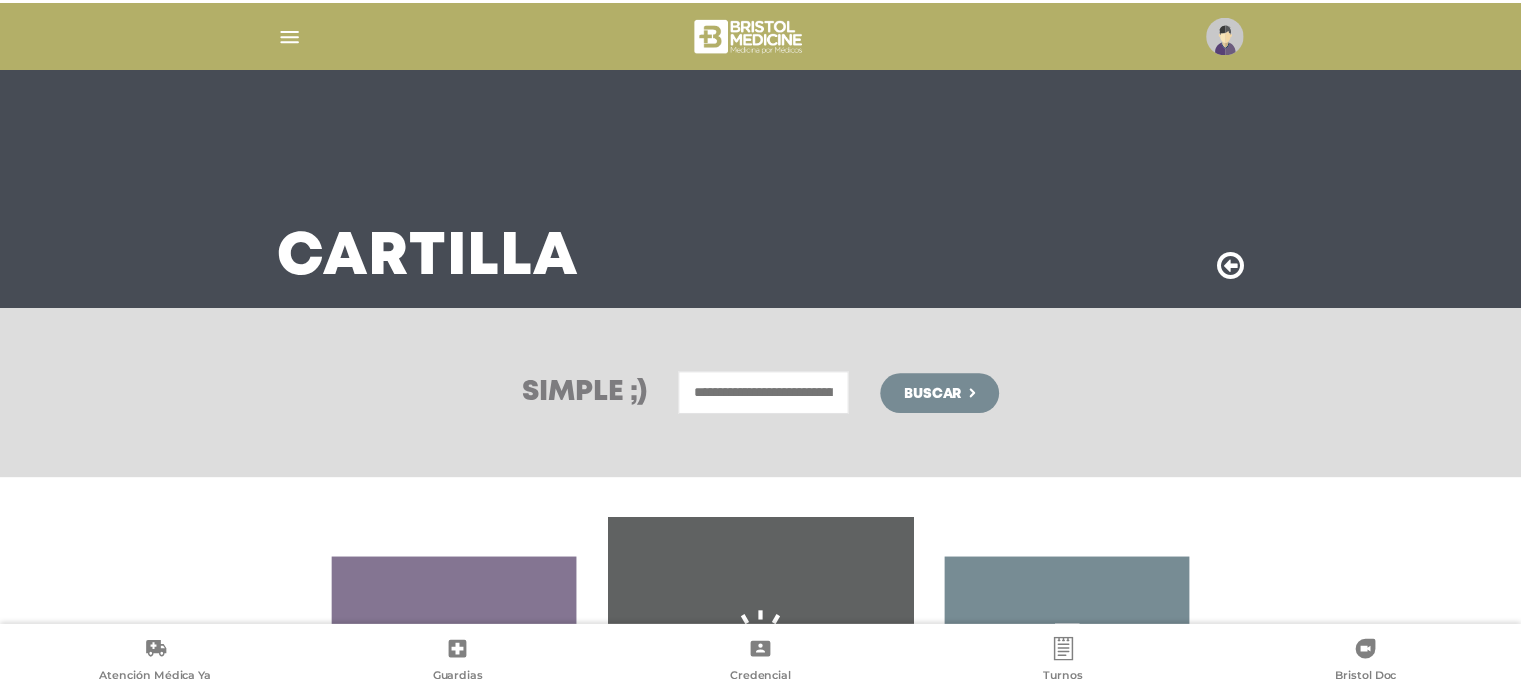 scroll, scrollTop: 0, scrollLeft: 0, axis: both 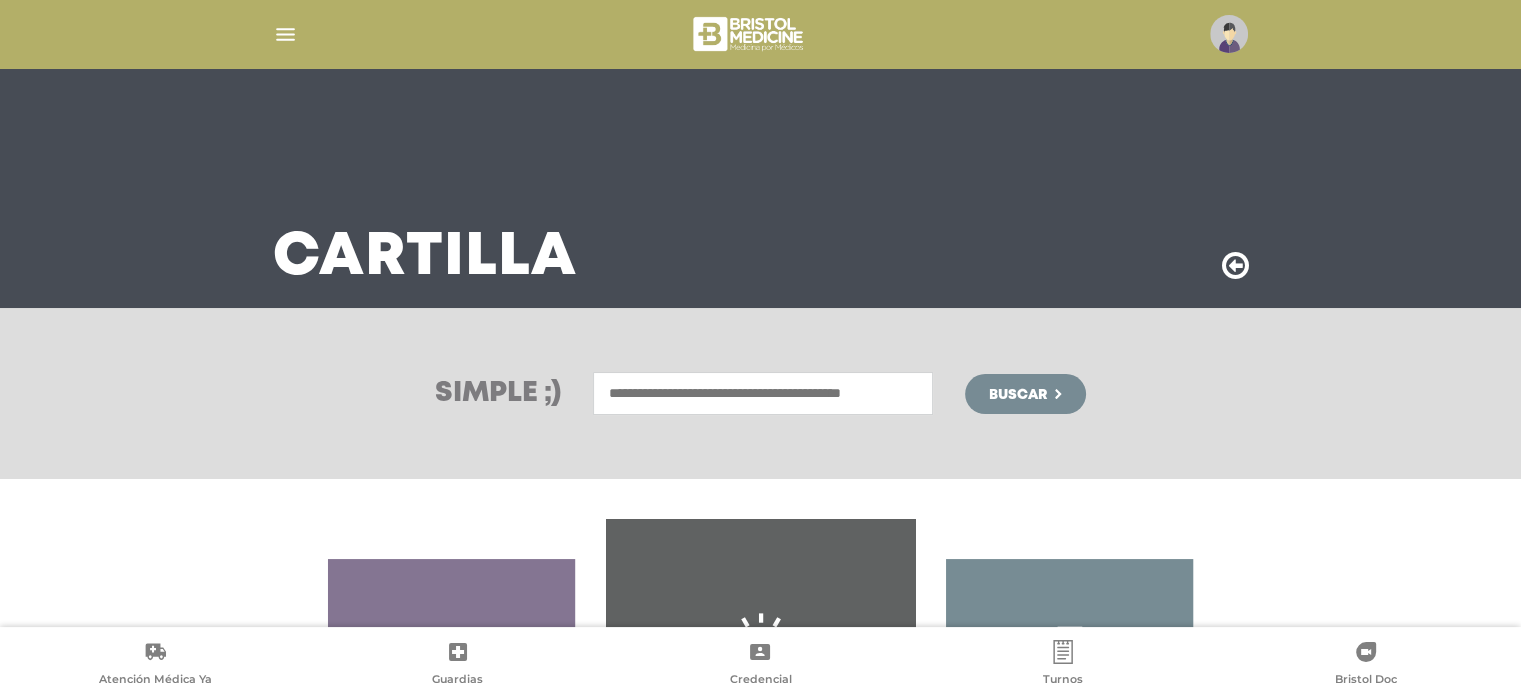 click at bounding box center [763, 393] 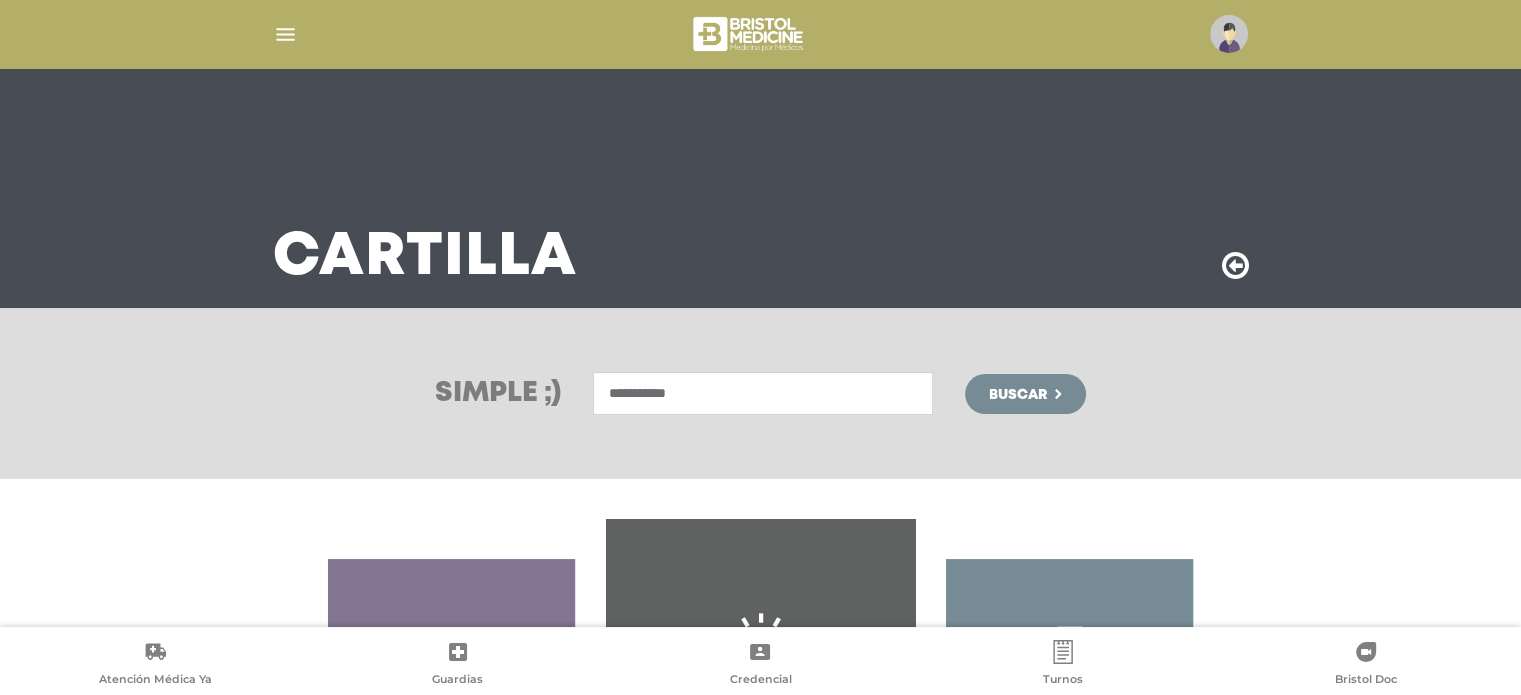 type on "**********" 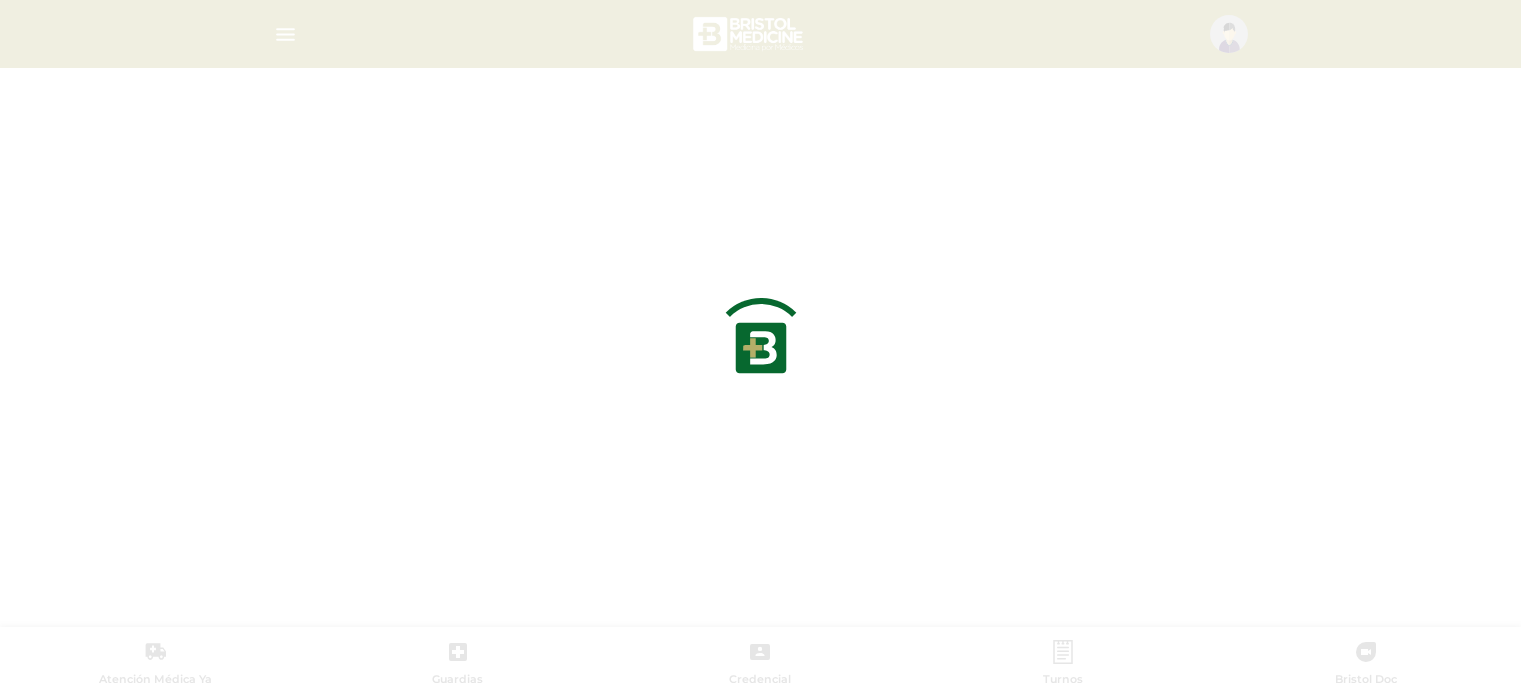 scroll, scrollTop: 0, scrollLeft: 0, axis: both 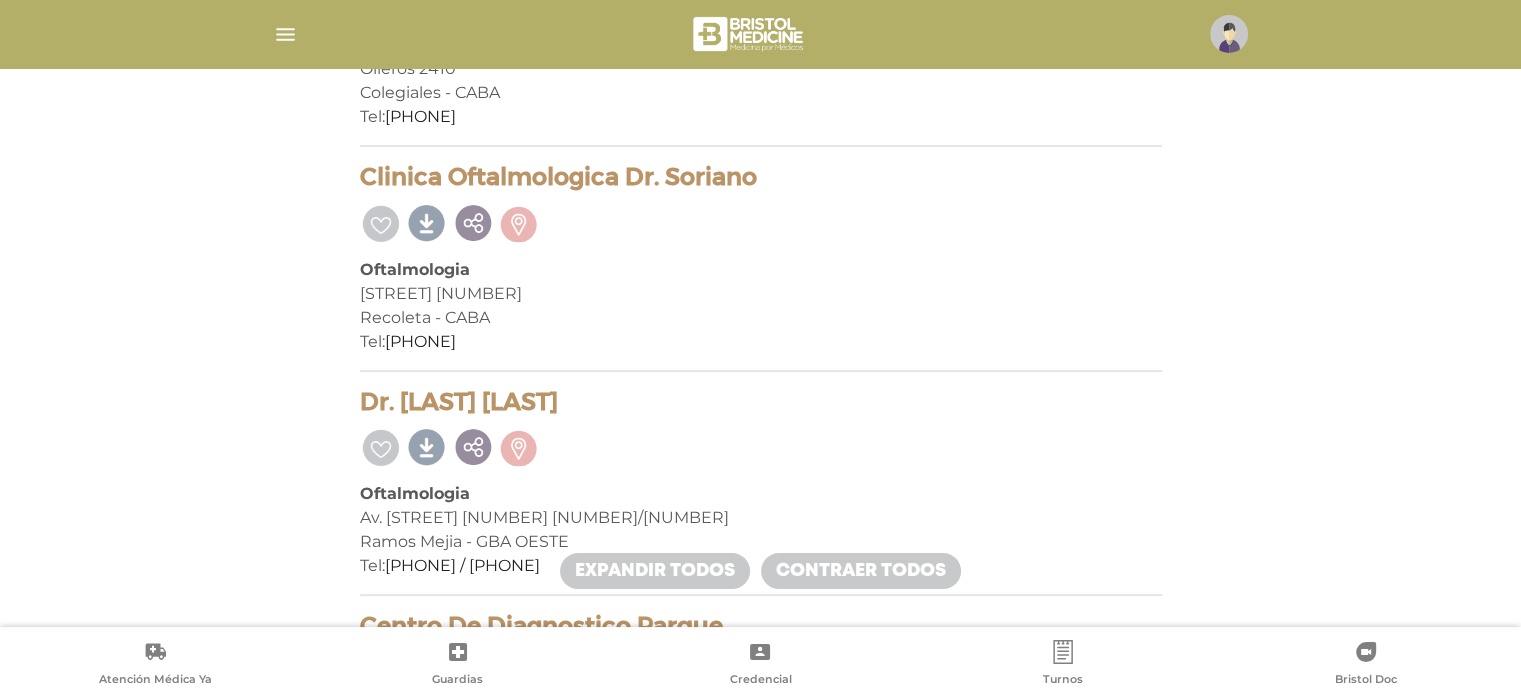 drag, startPoint x: 597, startPoint y: 279, endPoint x: 348, endPoint y: 289, distance: 249.20073 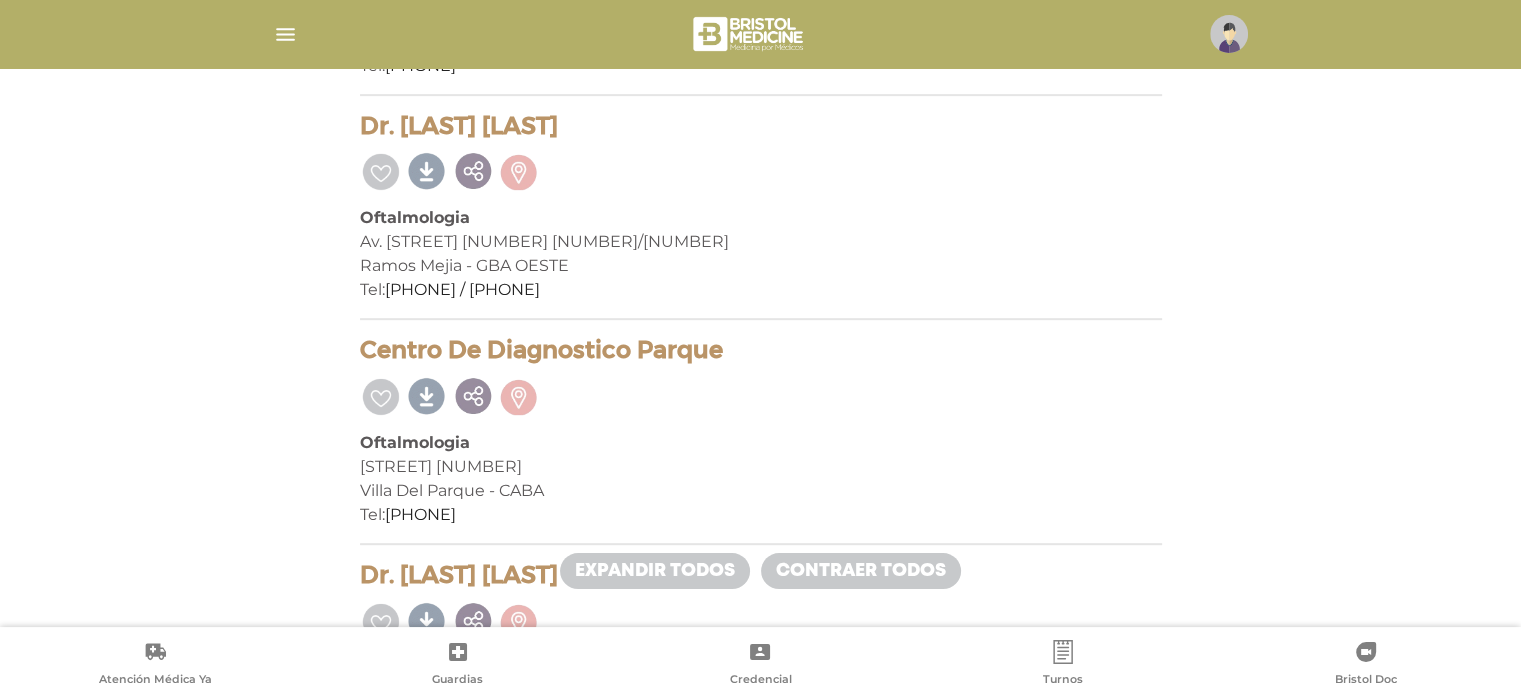 scroll, scrollTop: 8480, scrollLeft: 0, axis: vertical 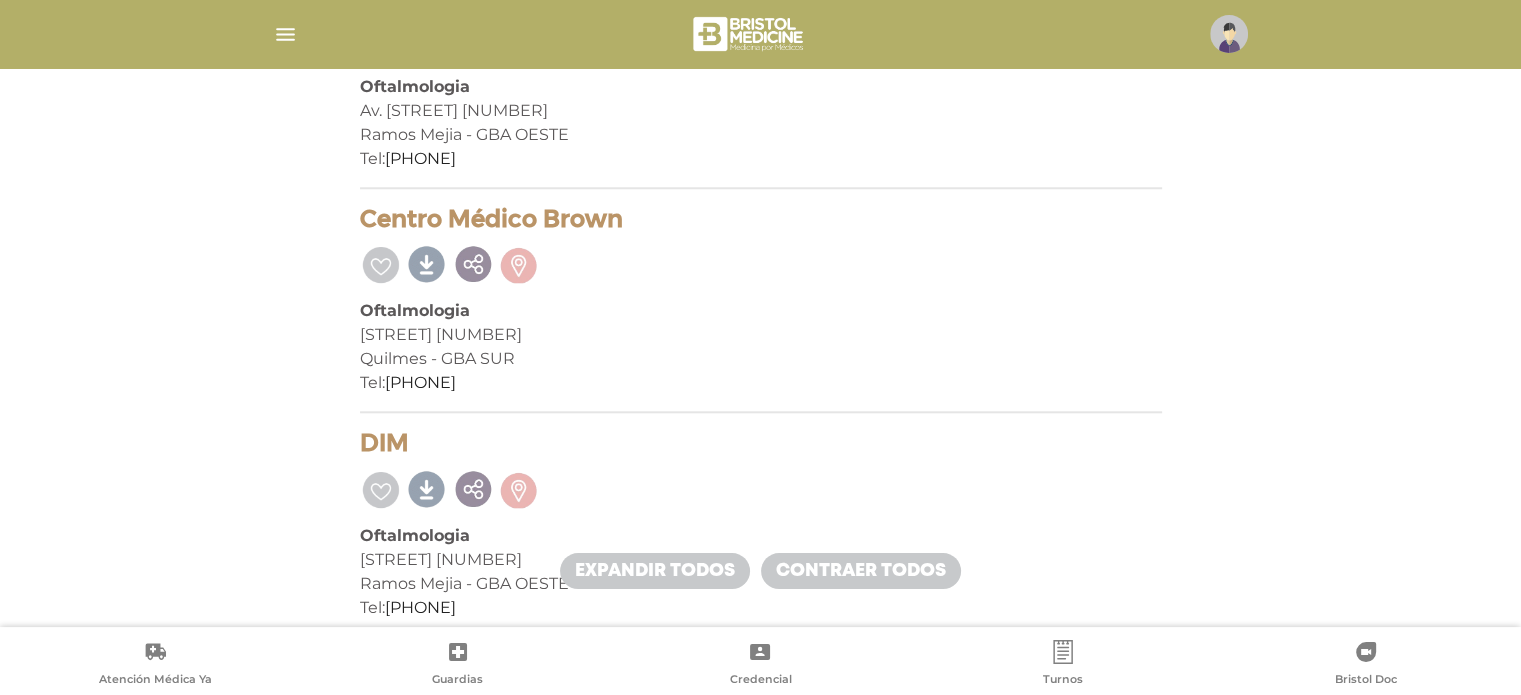 click on "[STREET] [NUMBER]" at bounding box center [761, 335] 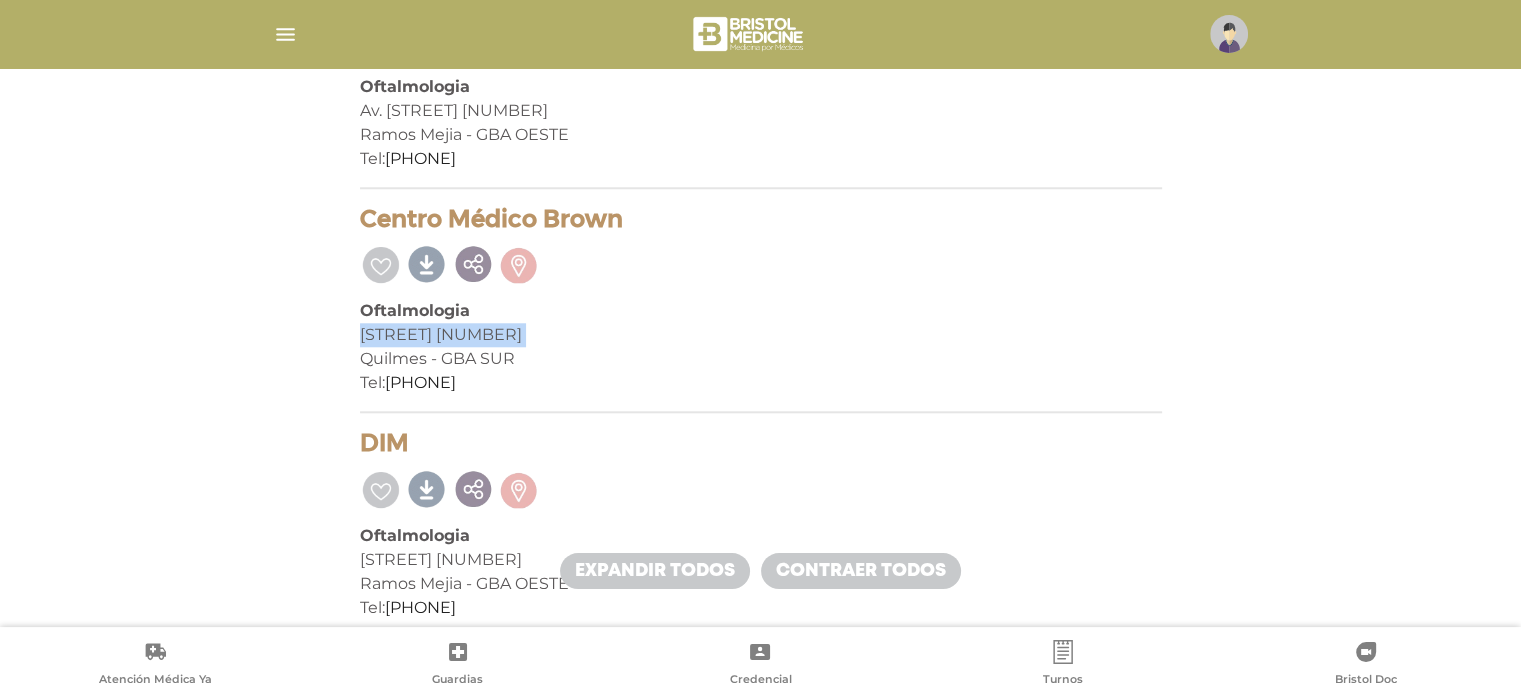 click on "[STREET] [NUMBER]" at bounding box center [761, 335] 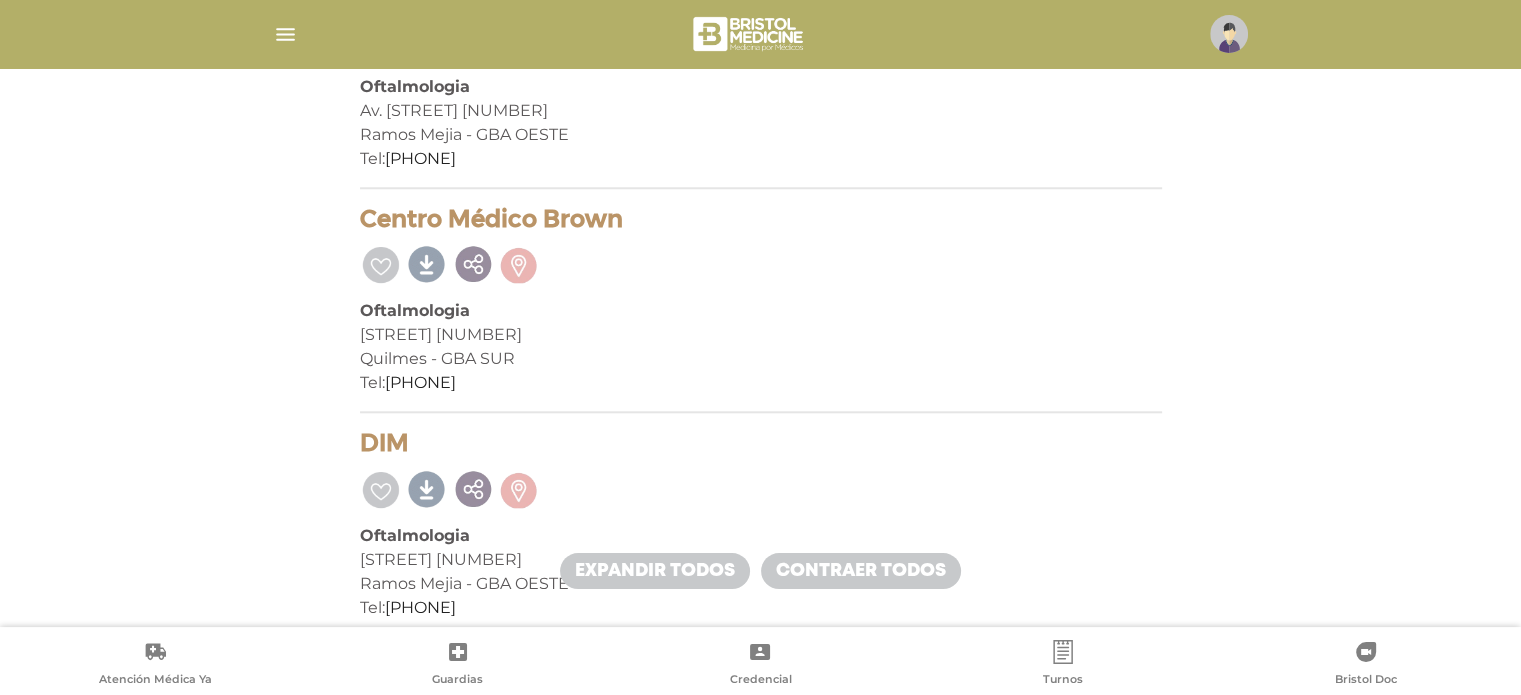 click on "Quilmes - GBA SUR" at bounding box center (761, 359) 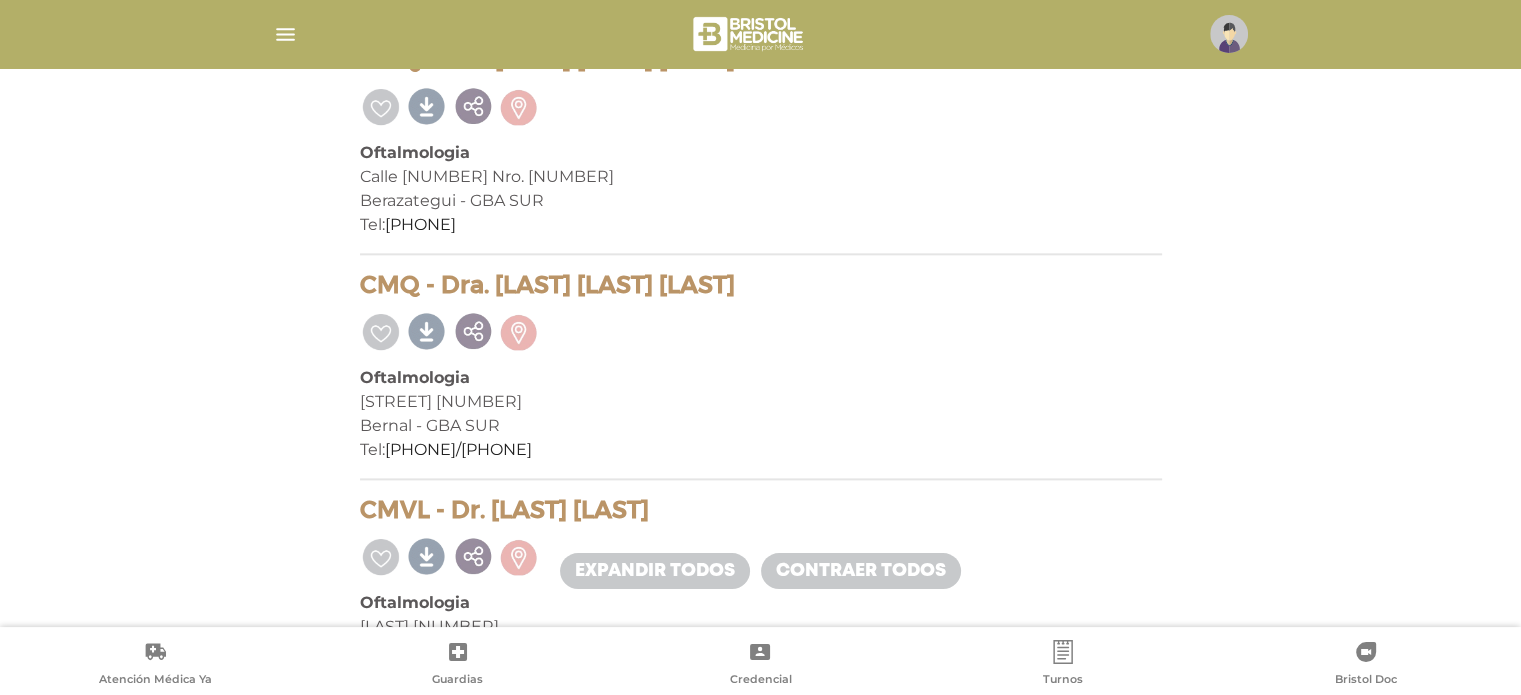 scroll, scrollTop: 10723, scrollLeft: 0, axis: vertical 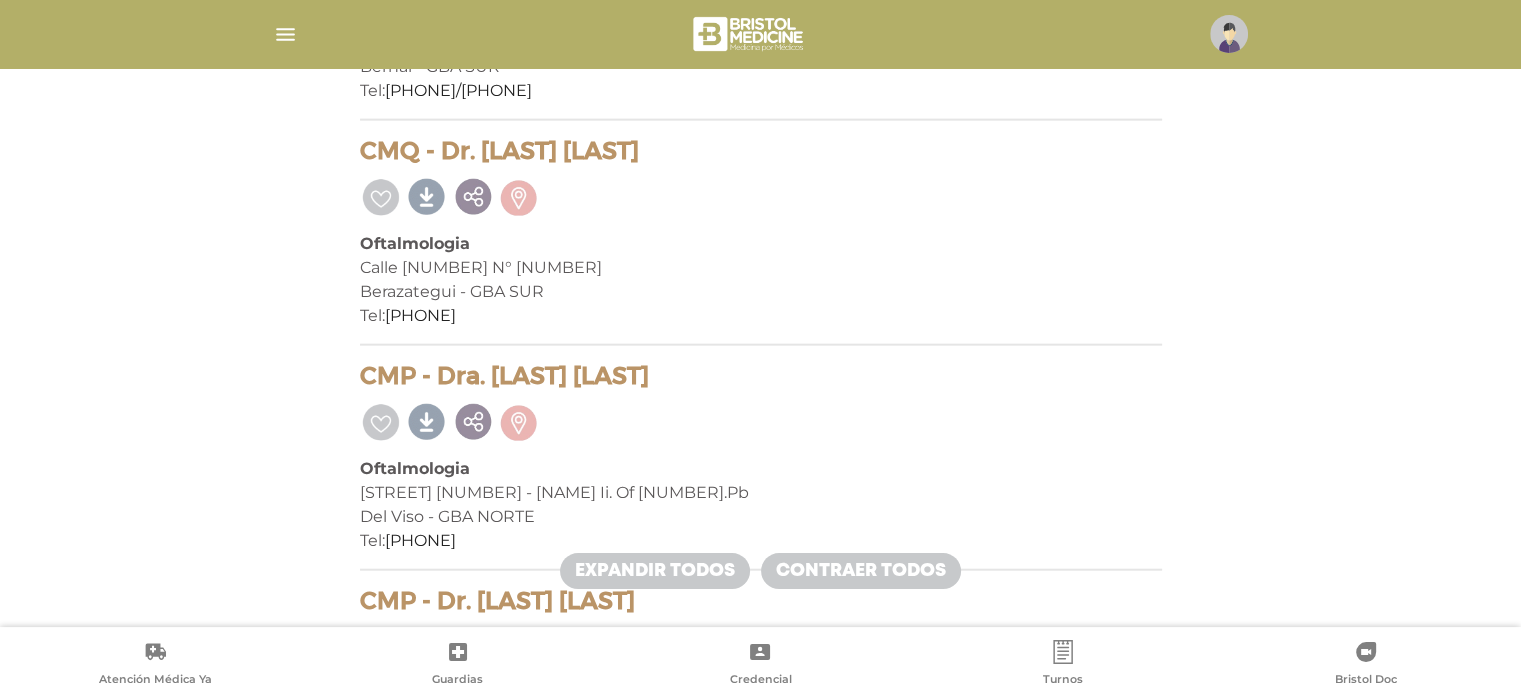drag, startPoint x: 360, startPoint y: 126, endPoint x: 589, endPoint y: 311, distance: 294.3909 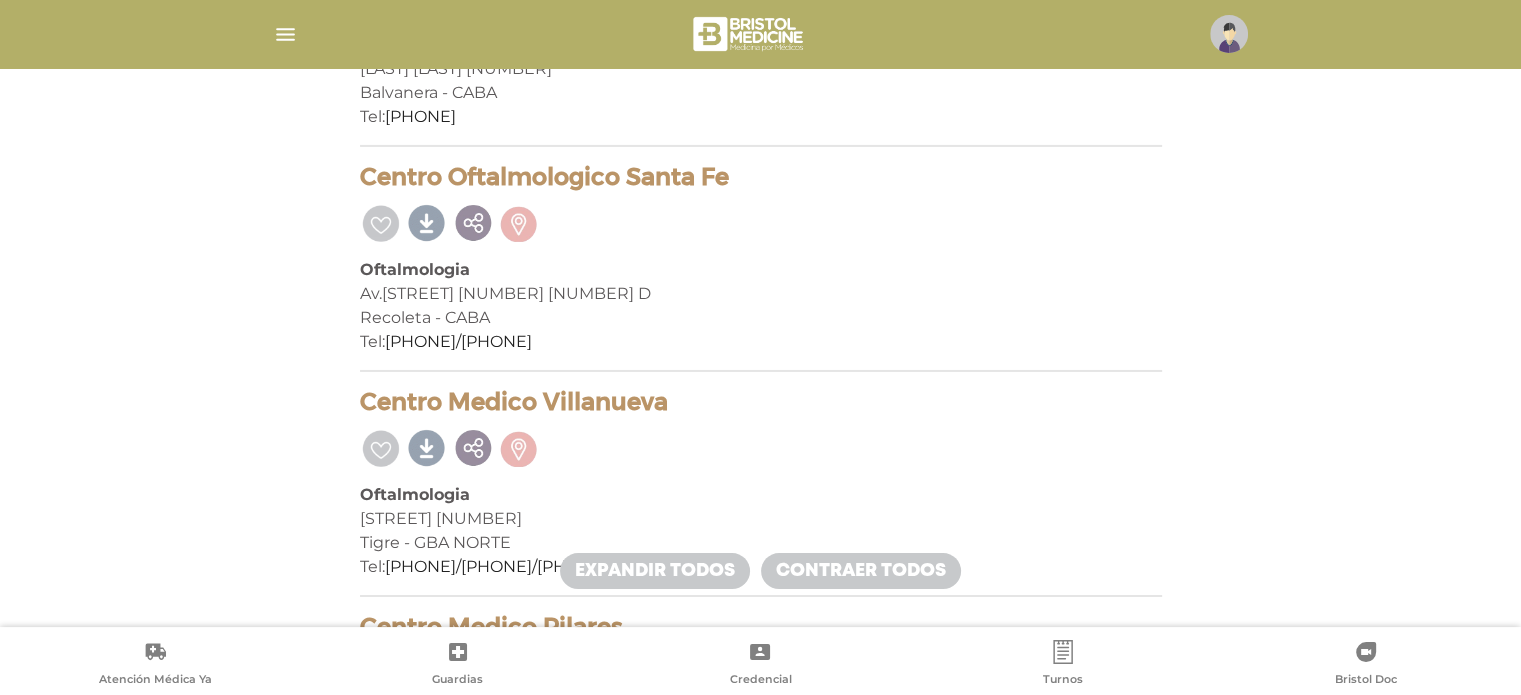 scroll, scrollTop: 14471, scrollLeft: 0, axis: vertical 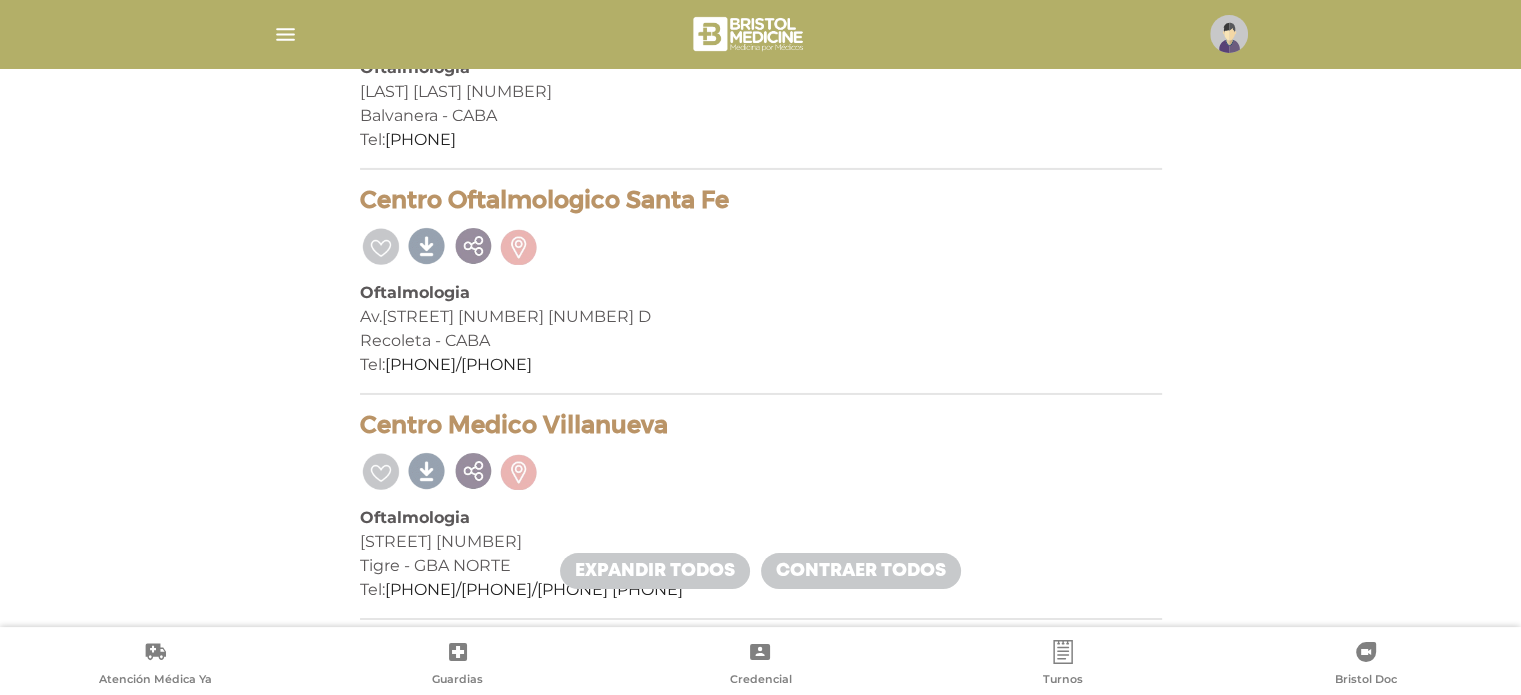 drag, startPoint x: 548, startPoint y: 333, endPoint x: 336, endPoint y: 175, distance: 264.4012 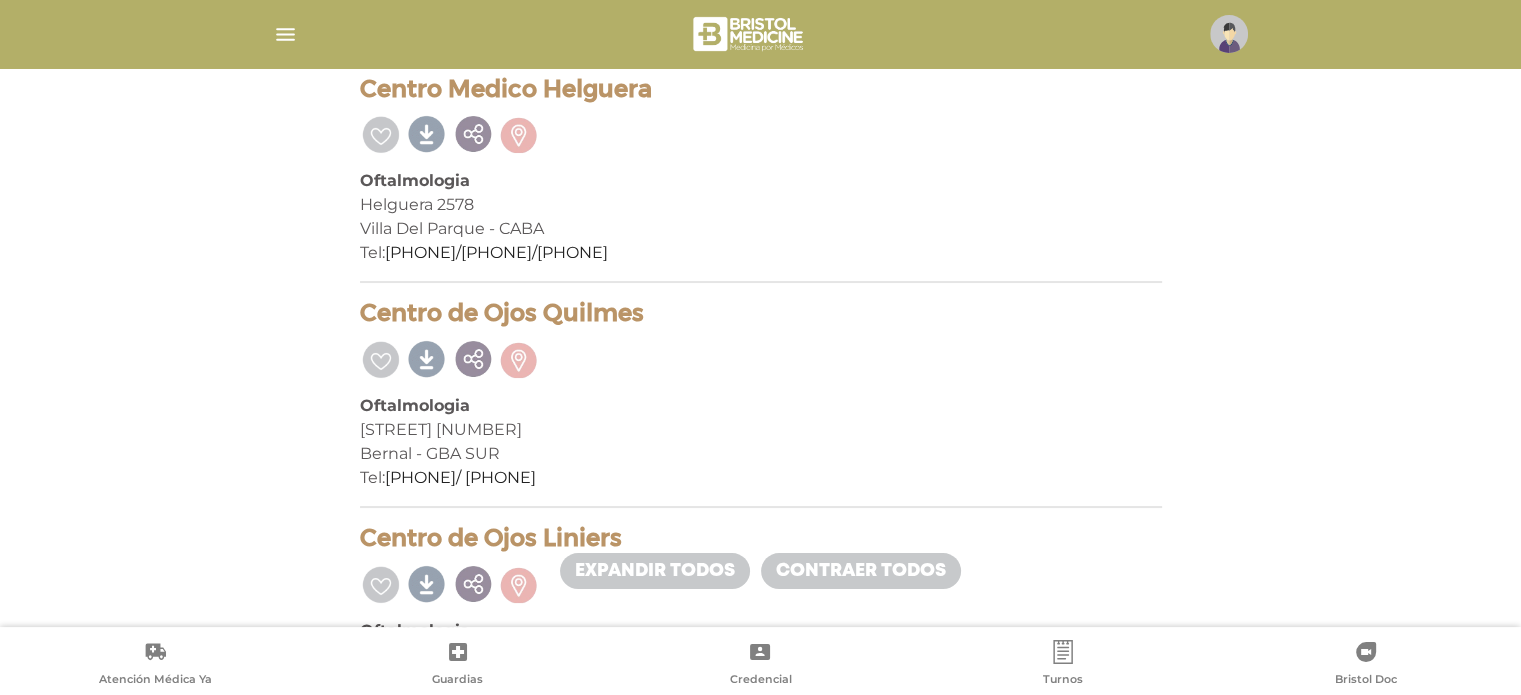 scroll, scrollTop: 15298, scrollLeft: 0, axis: vertical 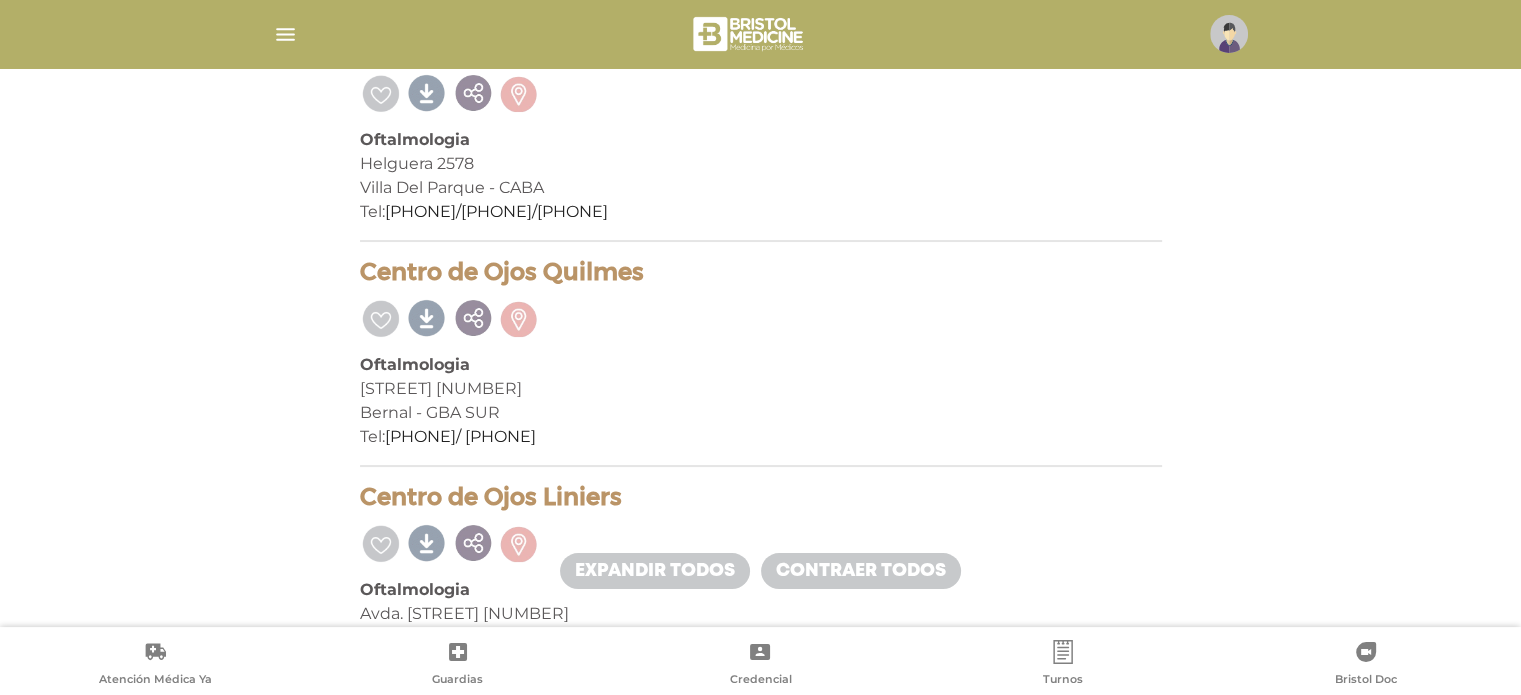 drag, startPoint x: 574, startPoint y: 411, endPoint x: 351, endPoint y: 249, distance: 275.632 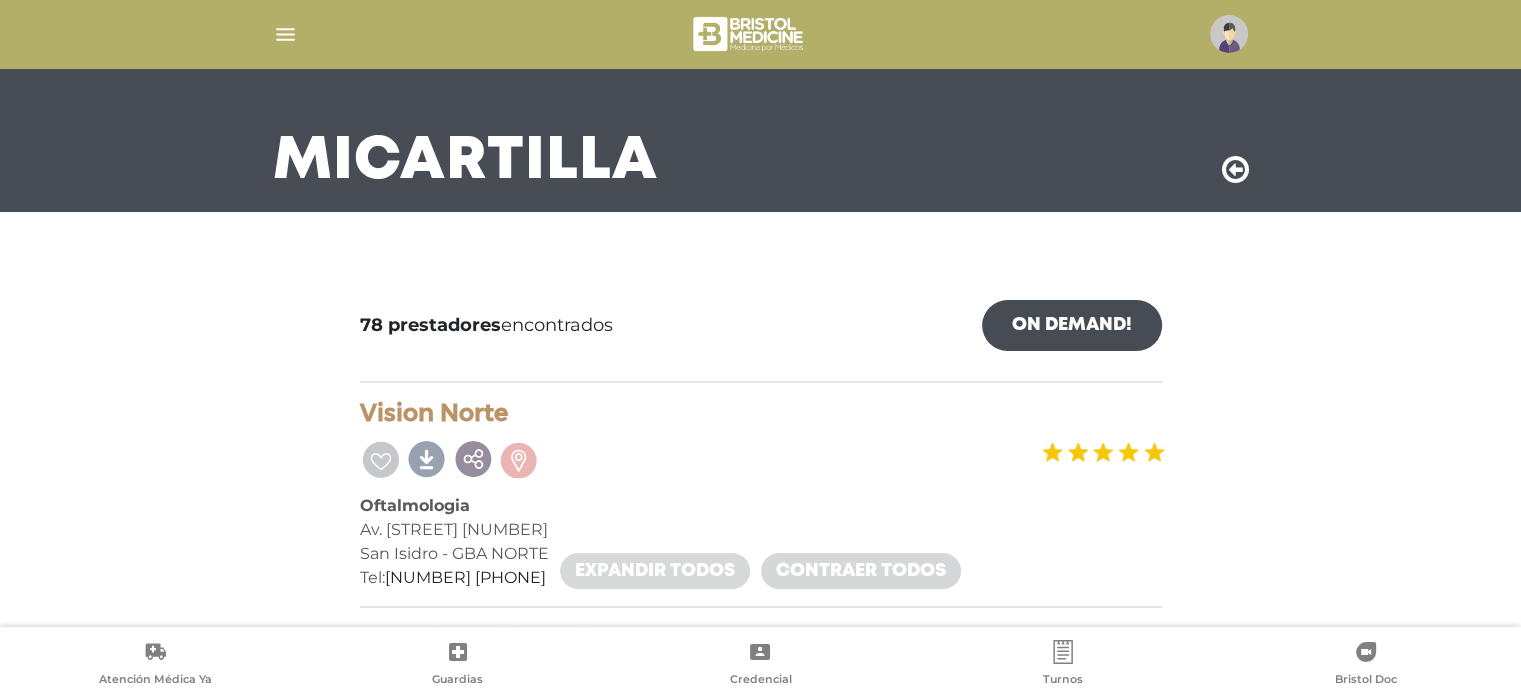 scroll, scrollTop: 0, scrollLeft: 0, axis: both 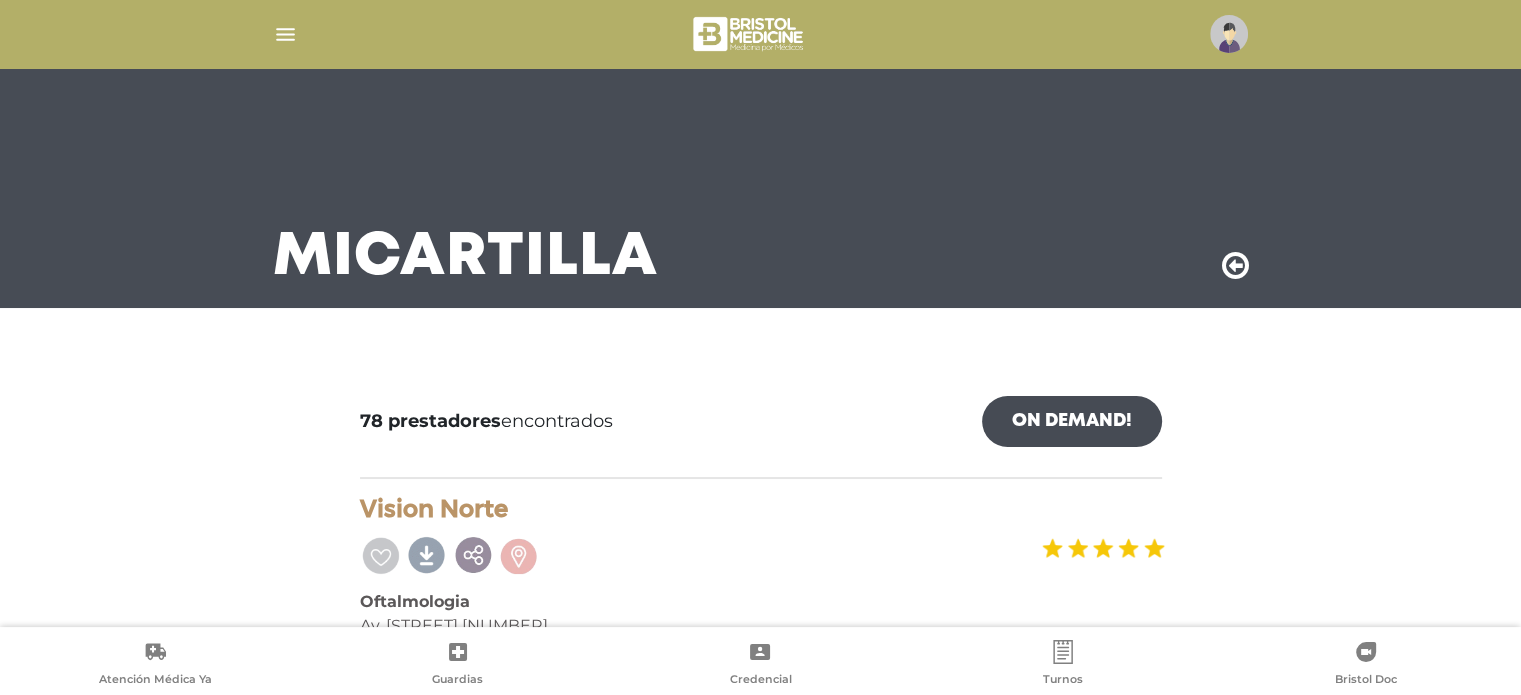 click at bounding box center (285, 34) 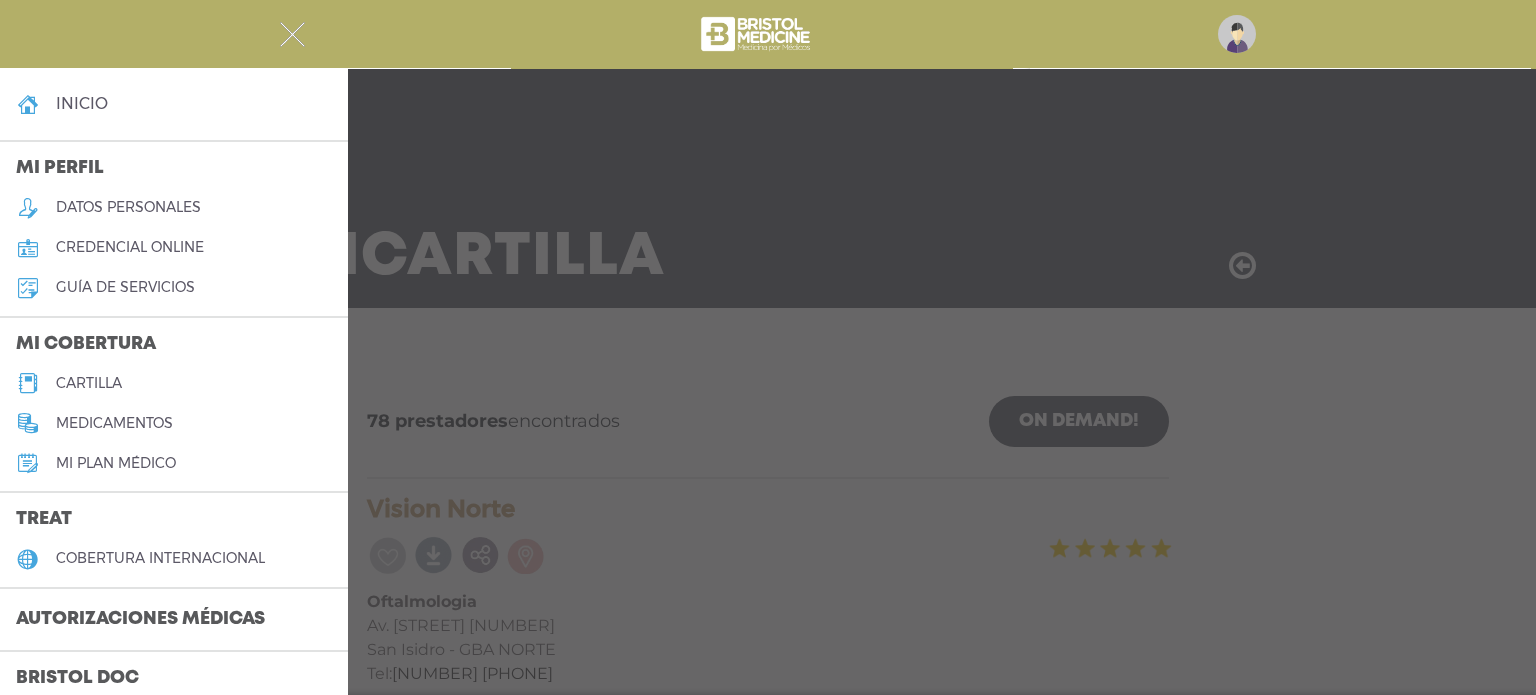 click at bounding box center (768, 347) 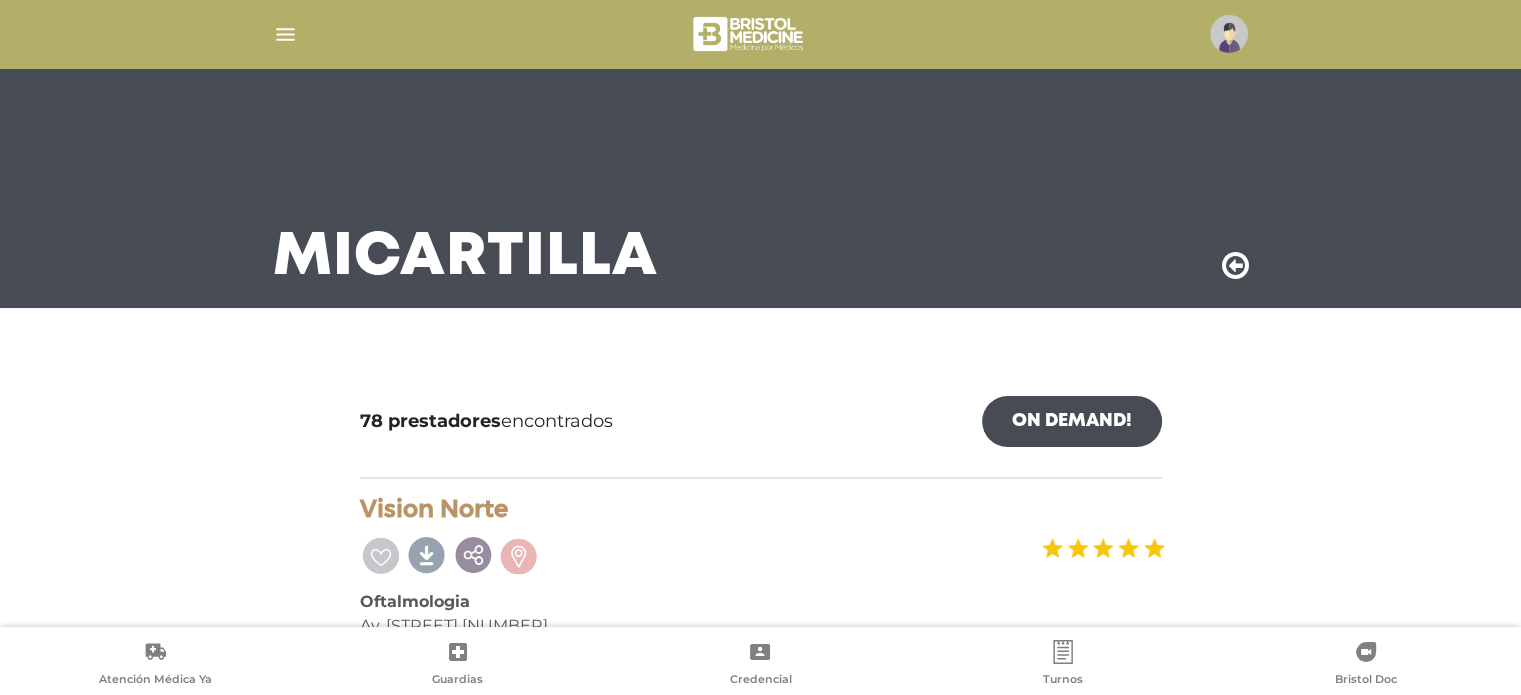 click at bounding box center [285, 34] 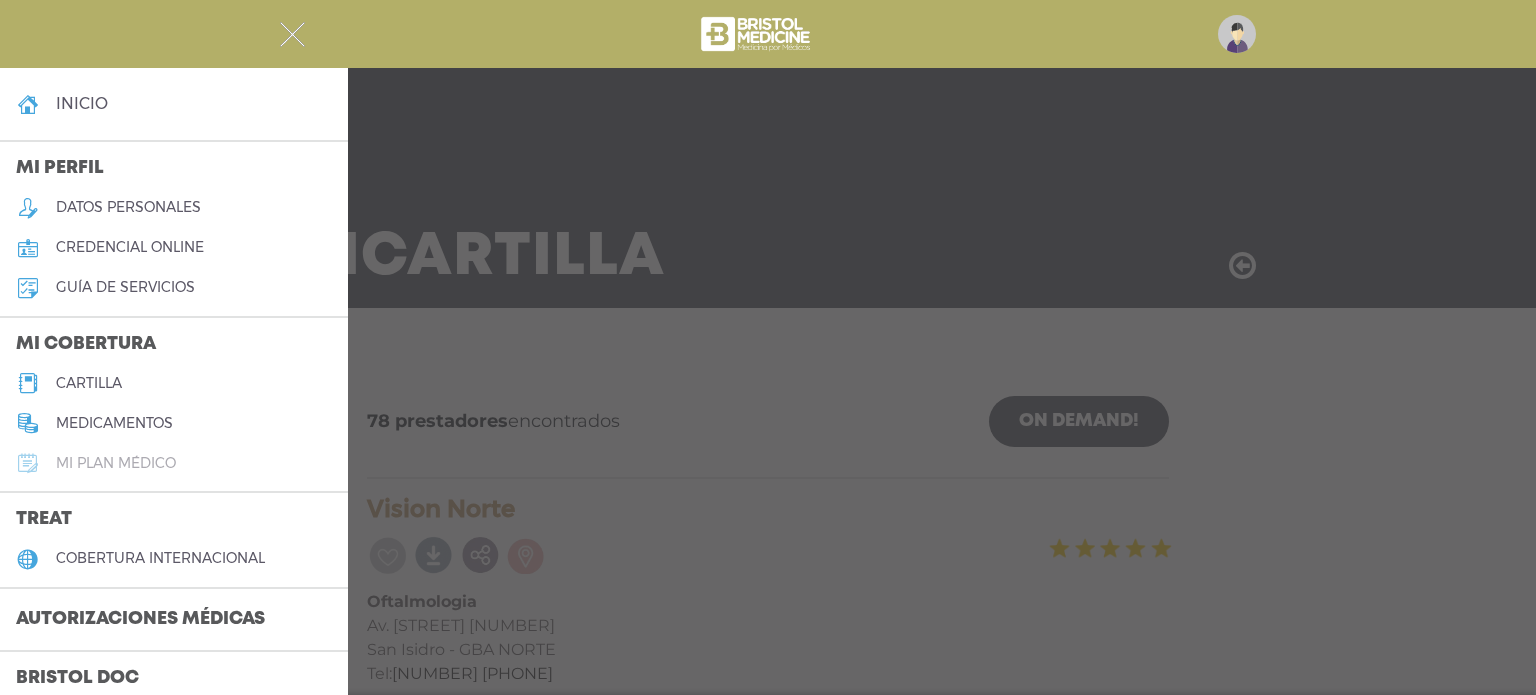 click on "Mi plan médico" at bounding box center (116, 463) 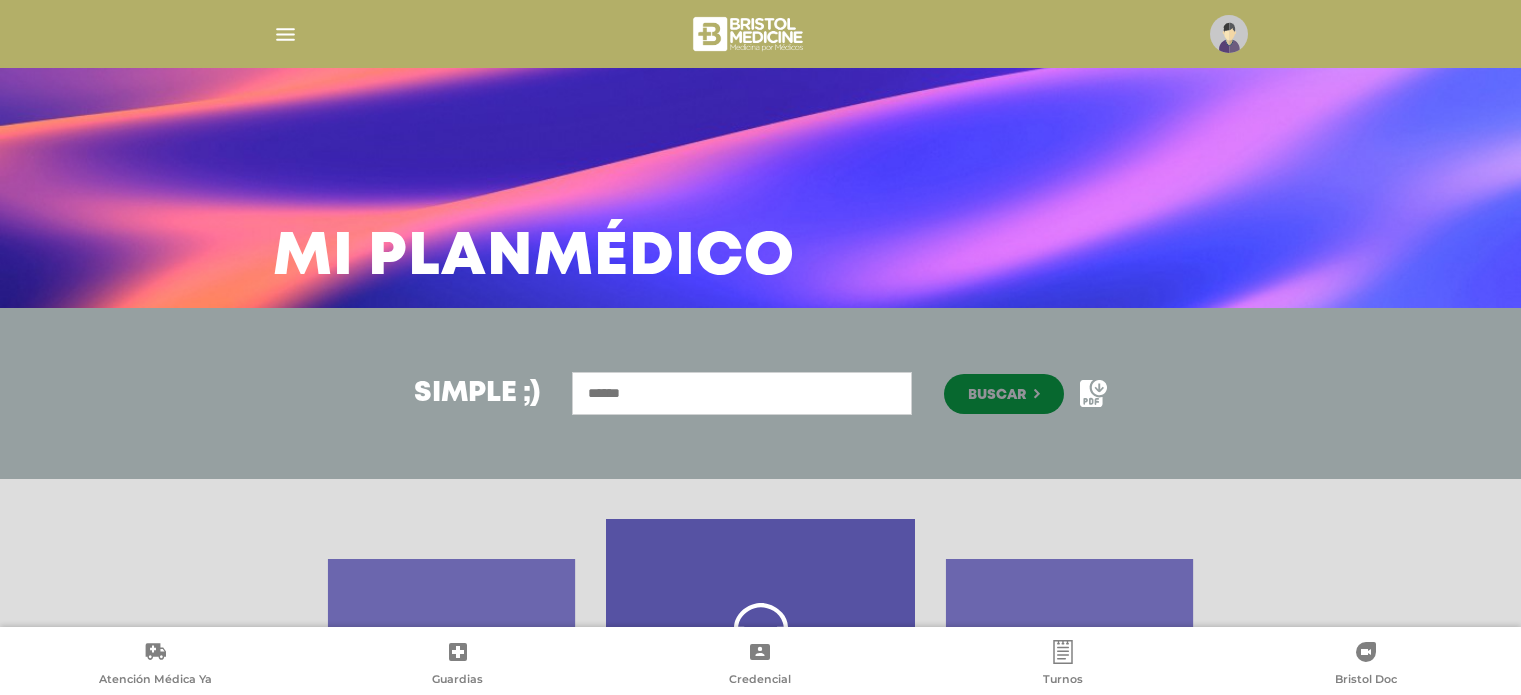 scroll, scrollTop: 0, scrollLeft: 0, axis: both 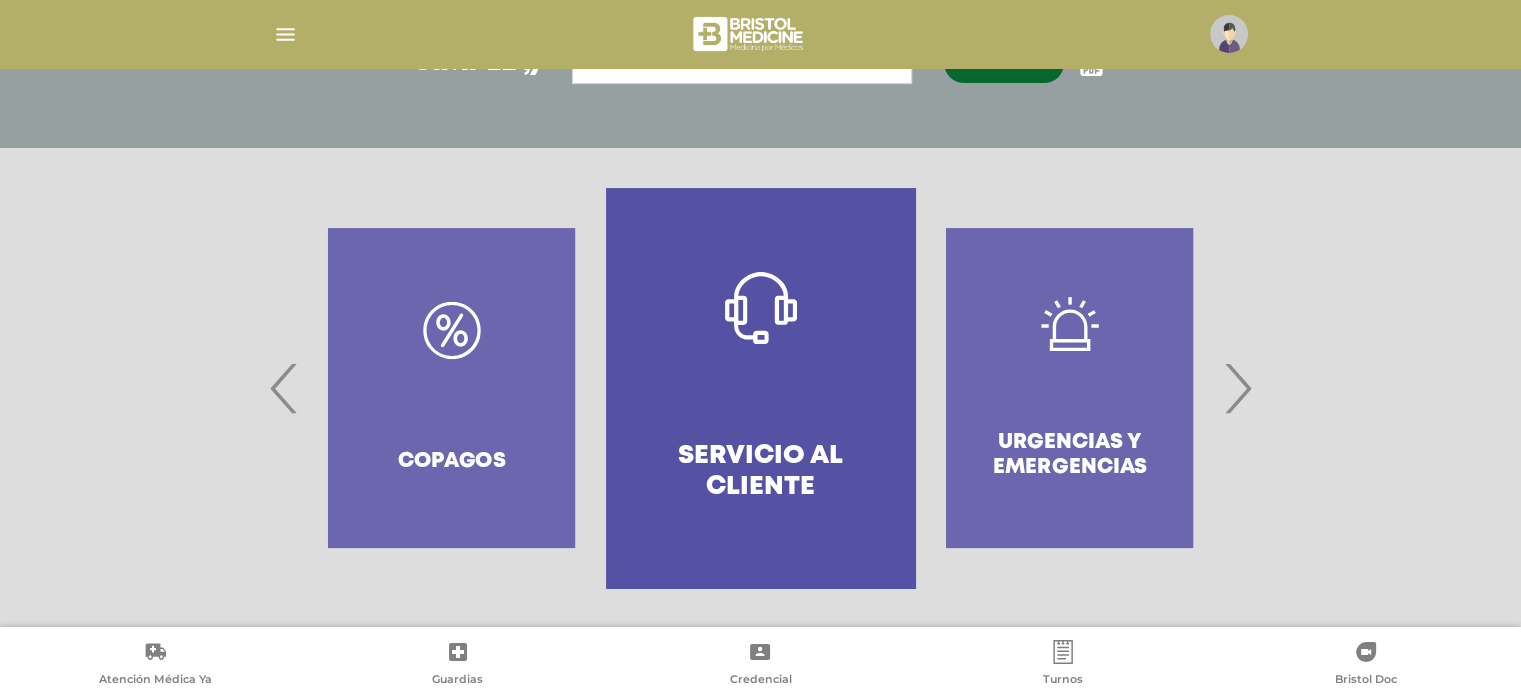 click on "›" at bounding box center [1237, 388] 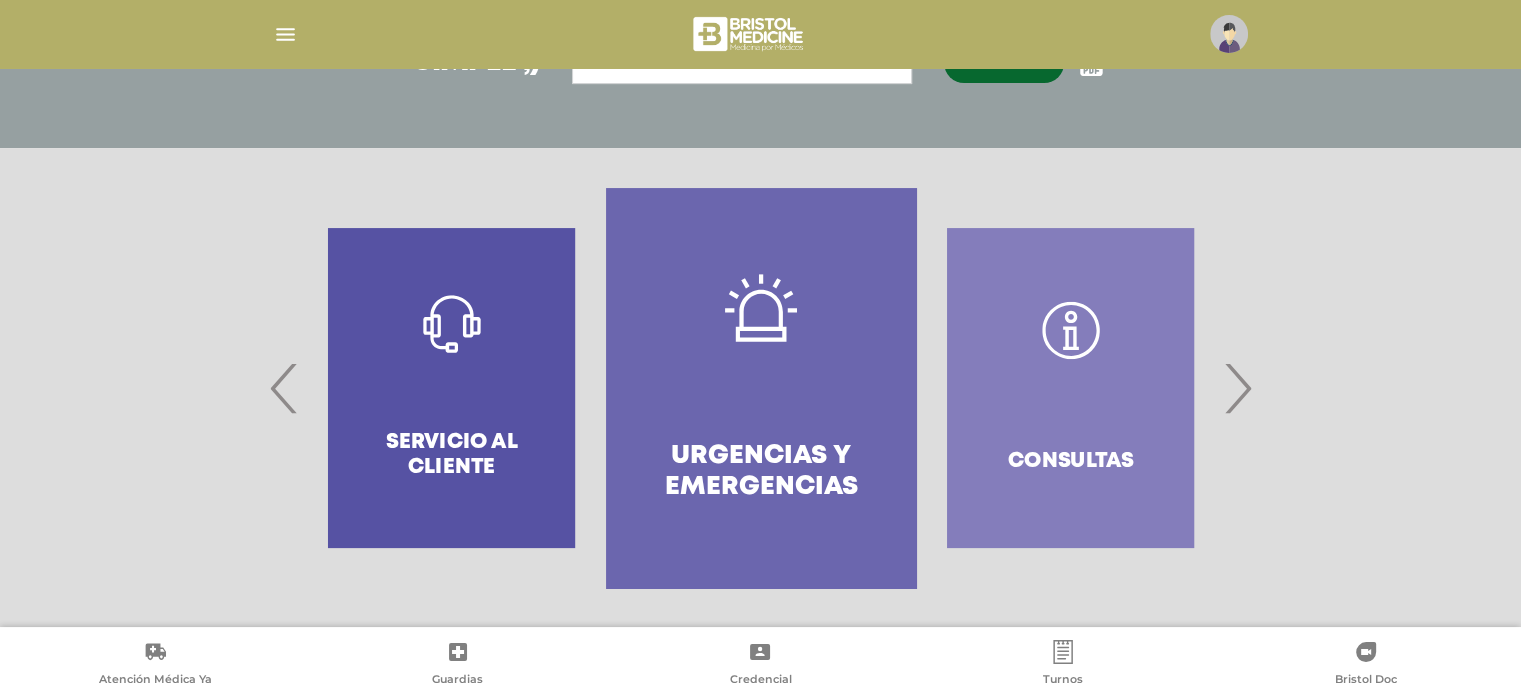 click on "›" at bounding box center [1237, 388] 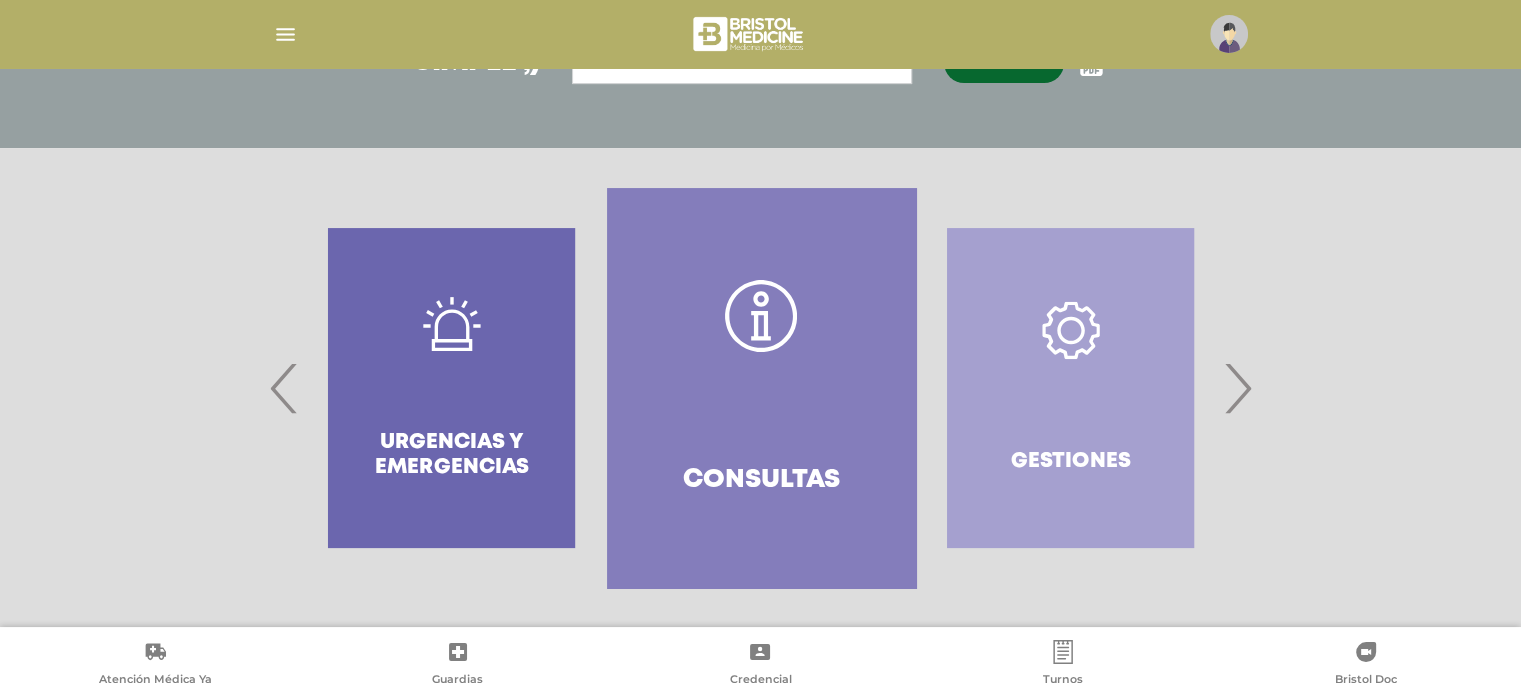 click on "›" at bounding box center (1237, 388) 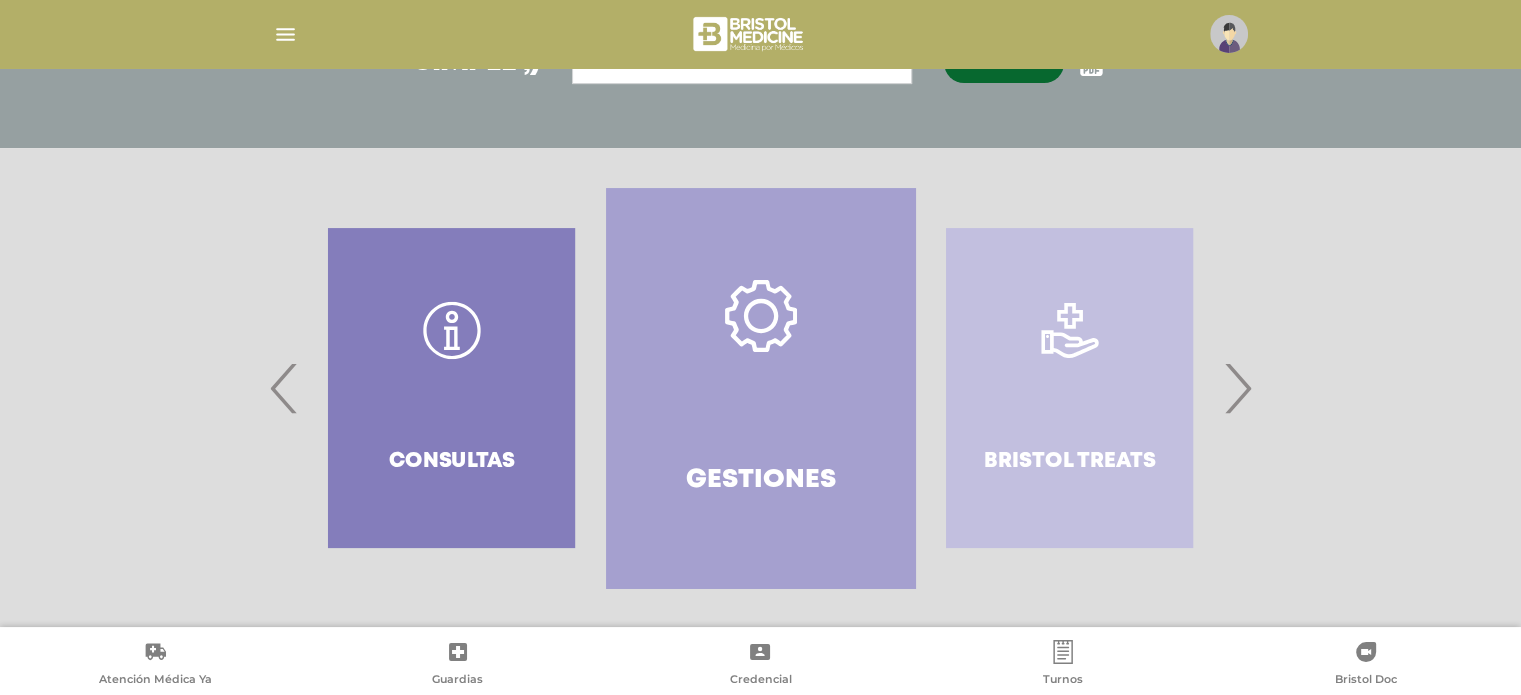 click on "›" at bounding box center [1237, 388] 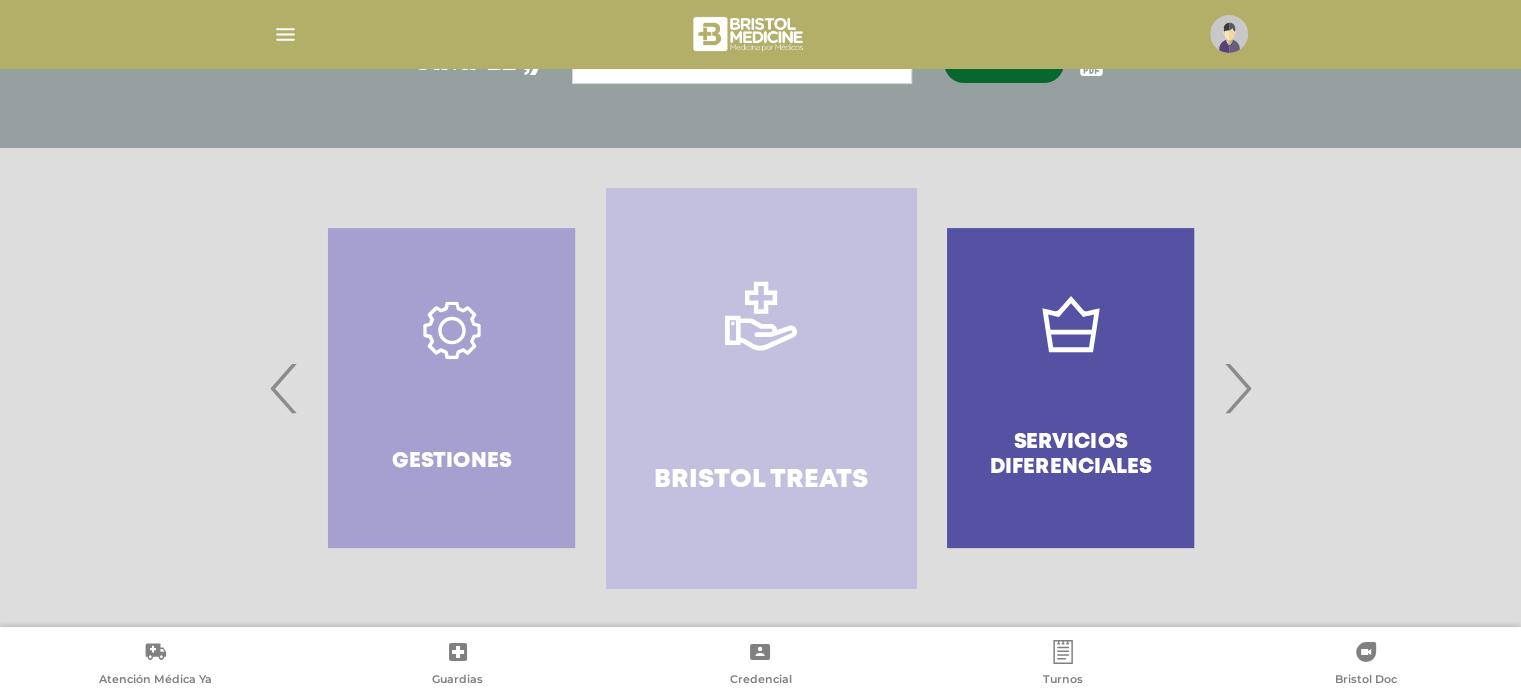 click on "Servicios diferenciales" at bounding box center [1070, 388] 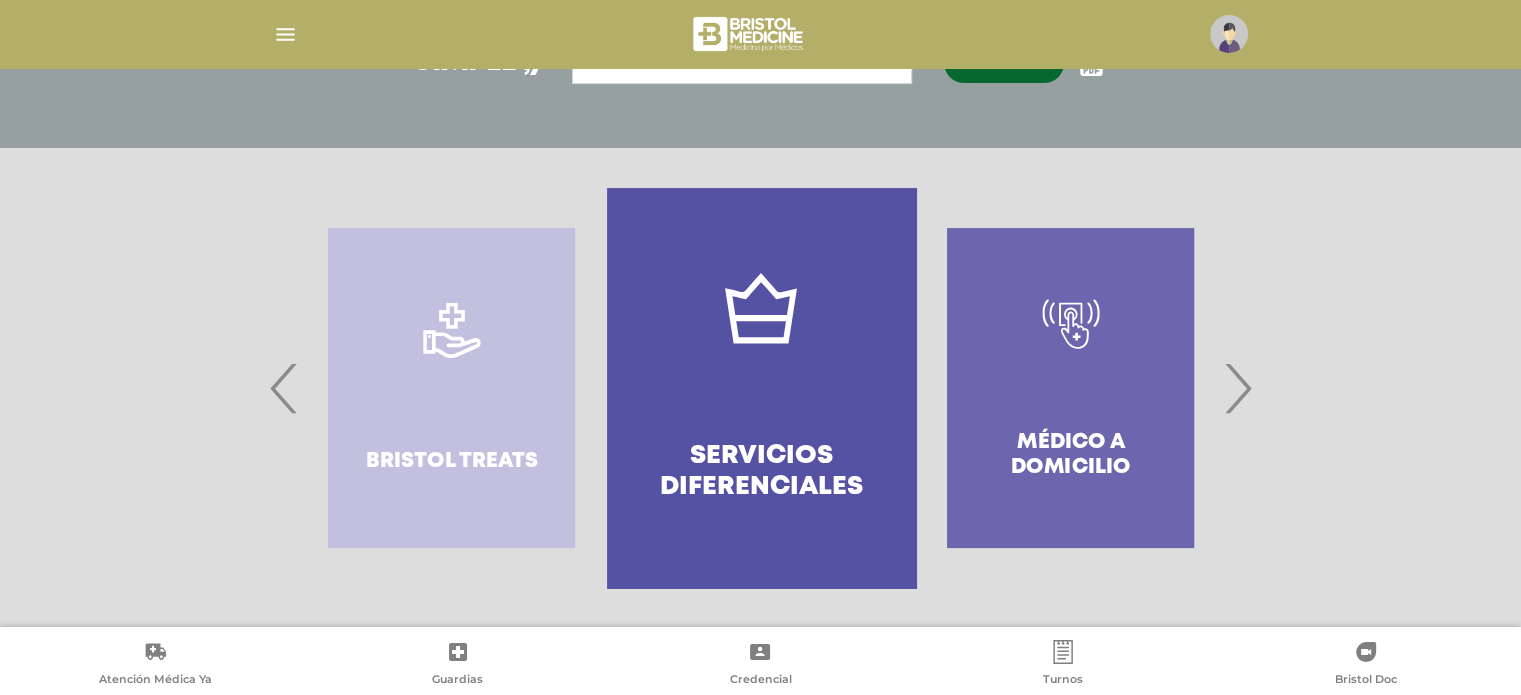 click on "›" at bounding box center [1237, 388] 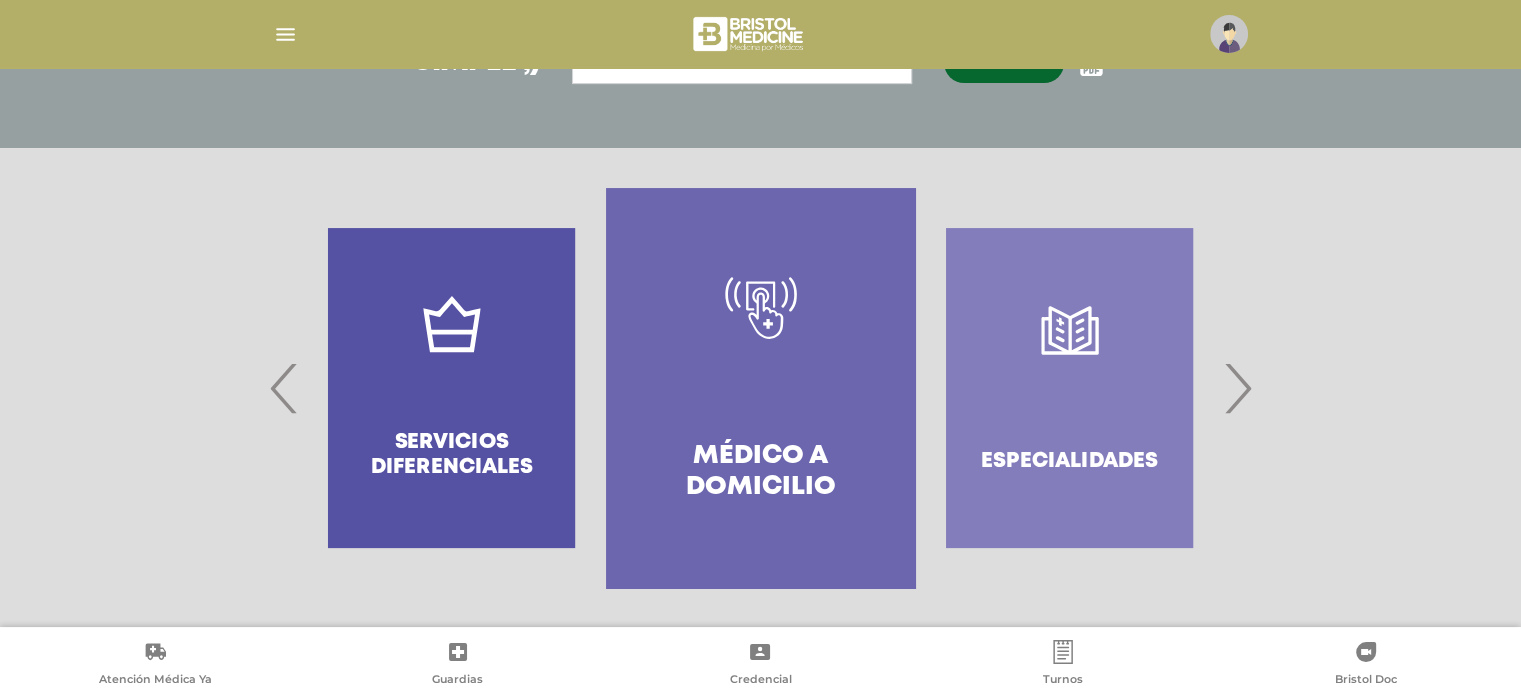 click on "›" at bounding box center [1237, 388] 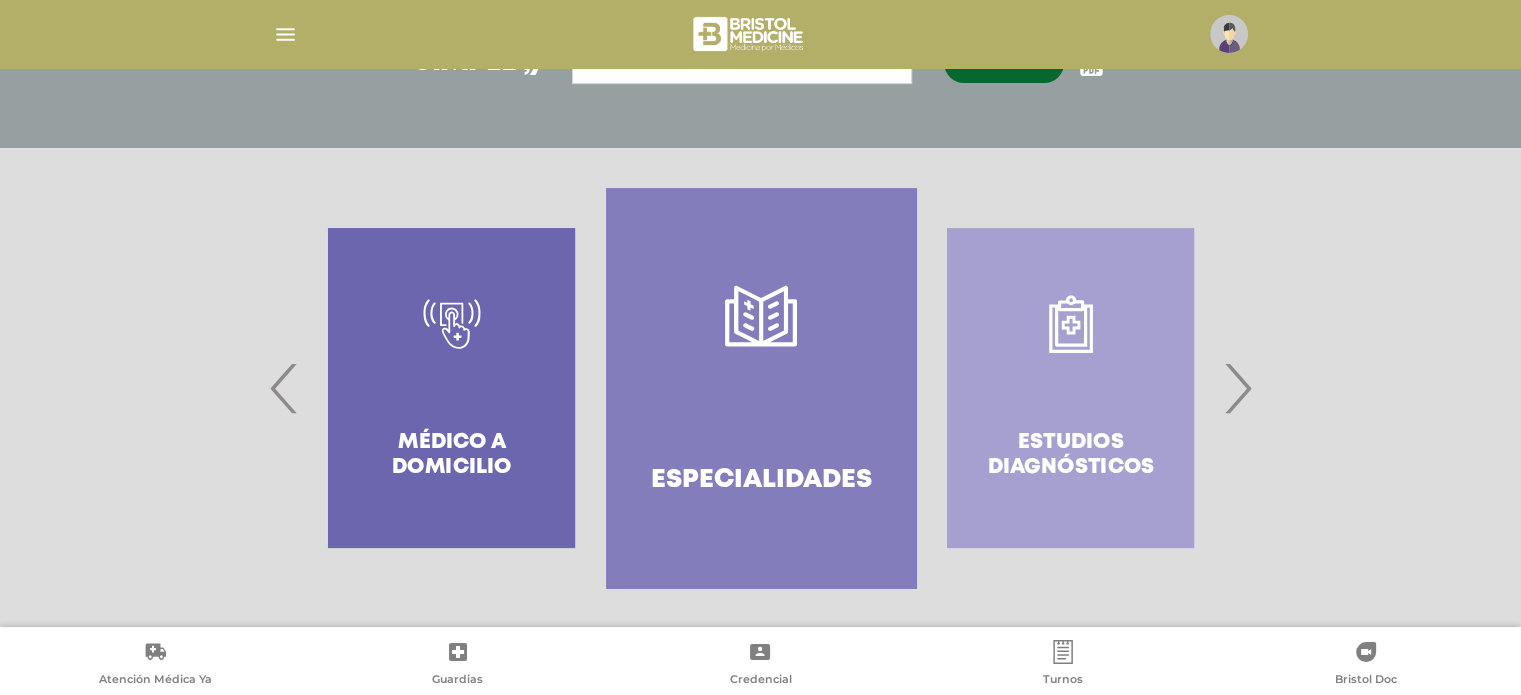 click on "›" at bounding box center (1237, 388) 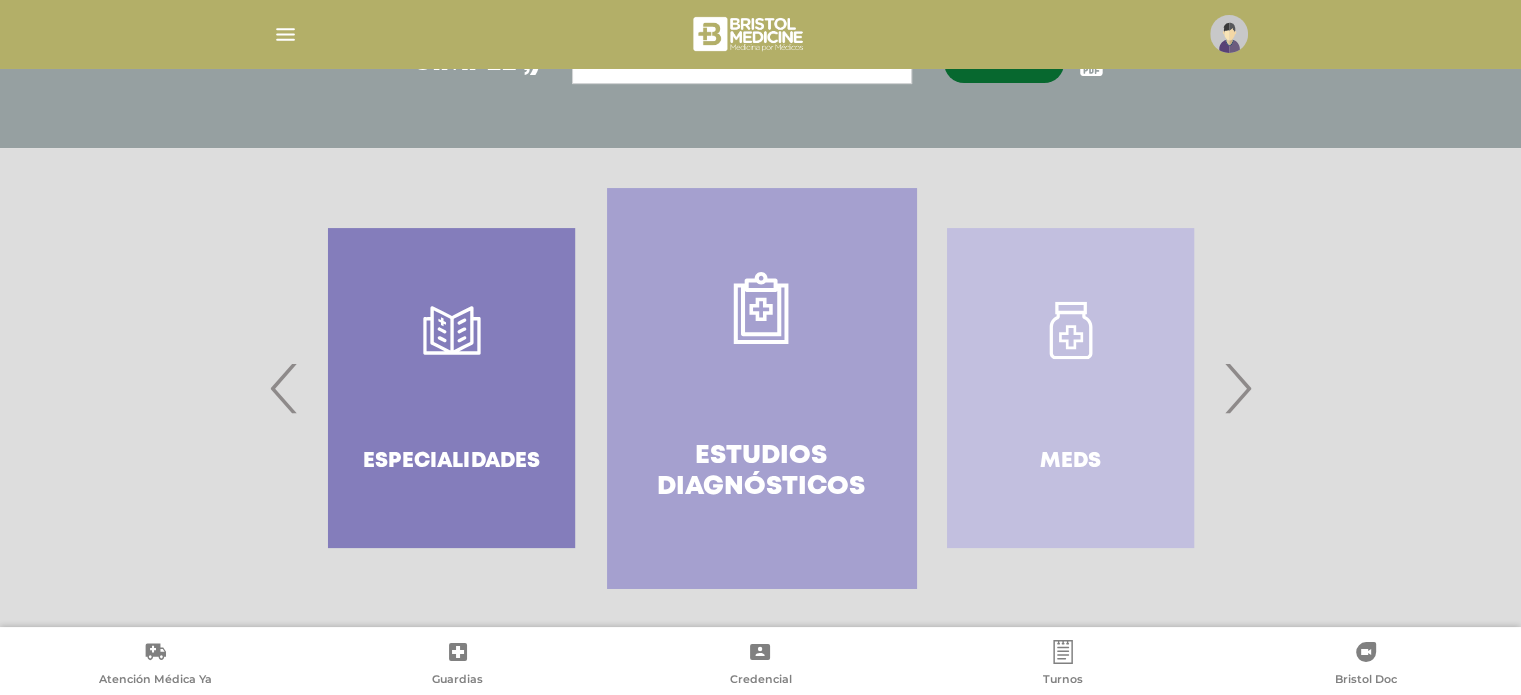 click on "›" at bounding box center [1237, 388] 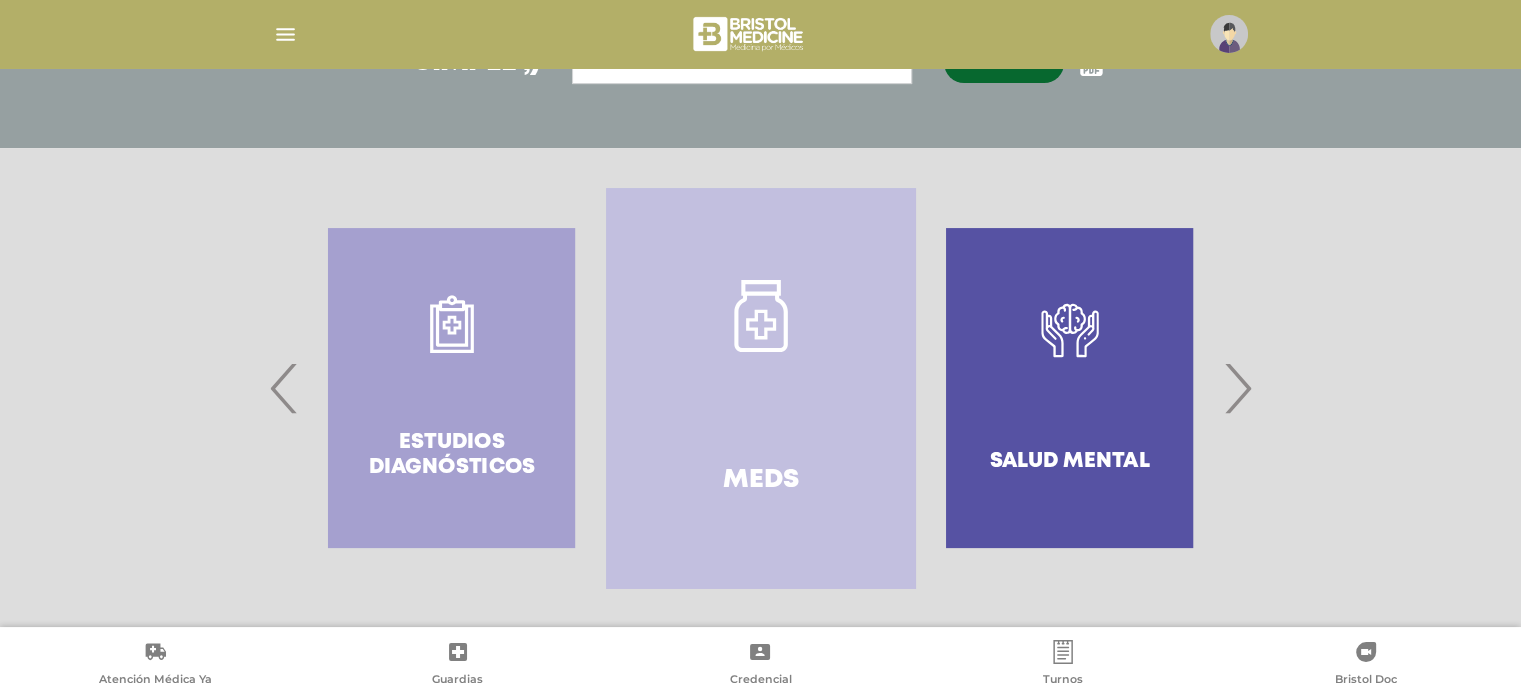 click on "›" at bounding box center [1237, 388] 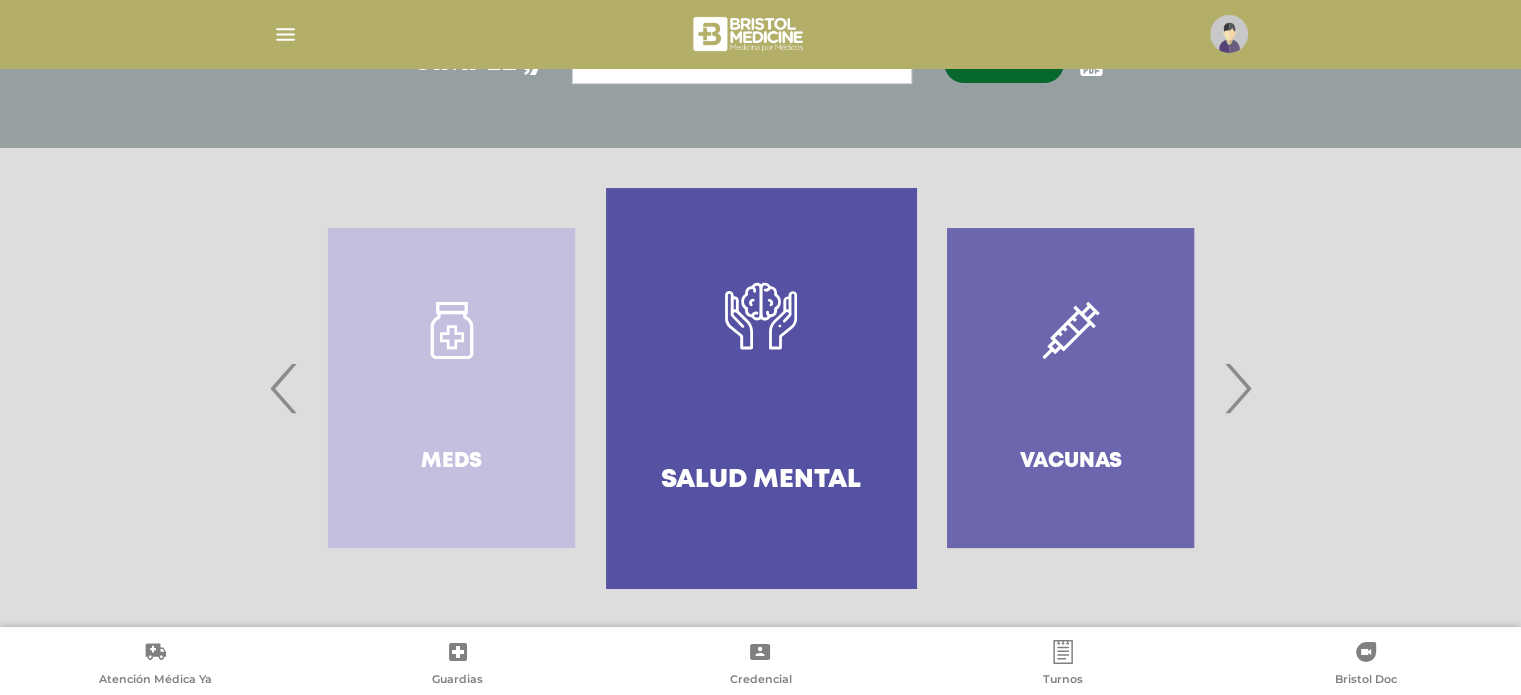 click on "›" at bounding box center [1237, 388] 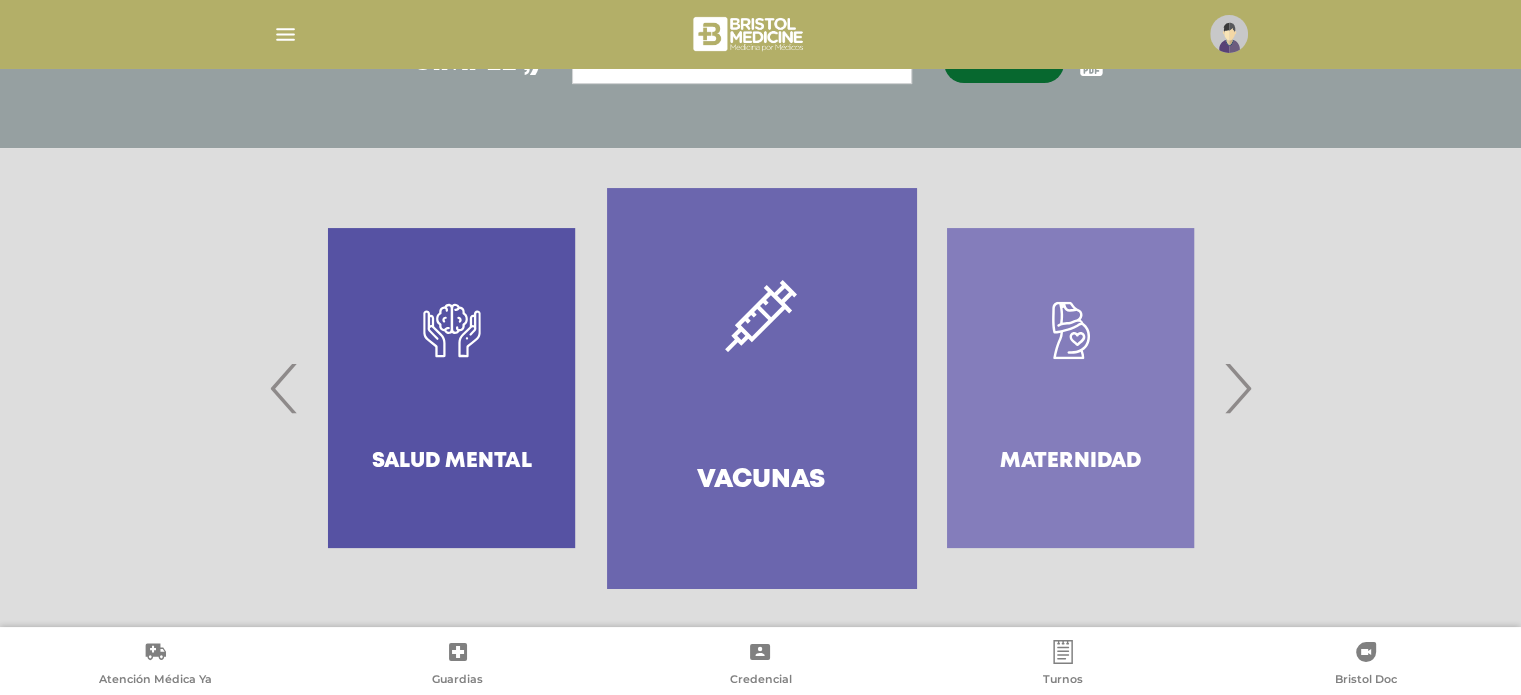 click on "Vacunas" at bounding box center [761, 480] 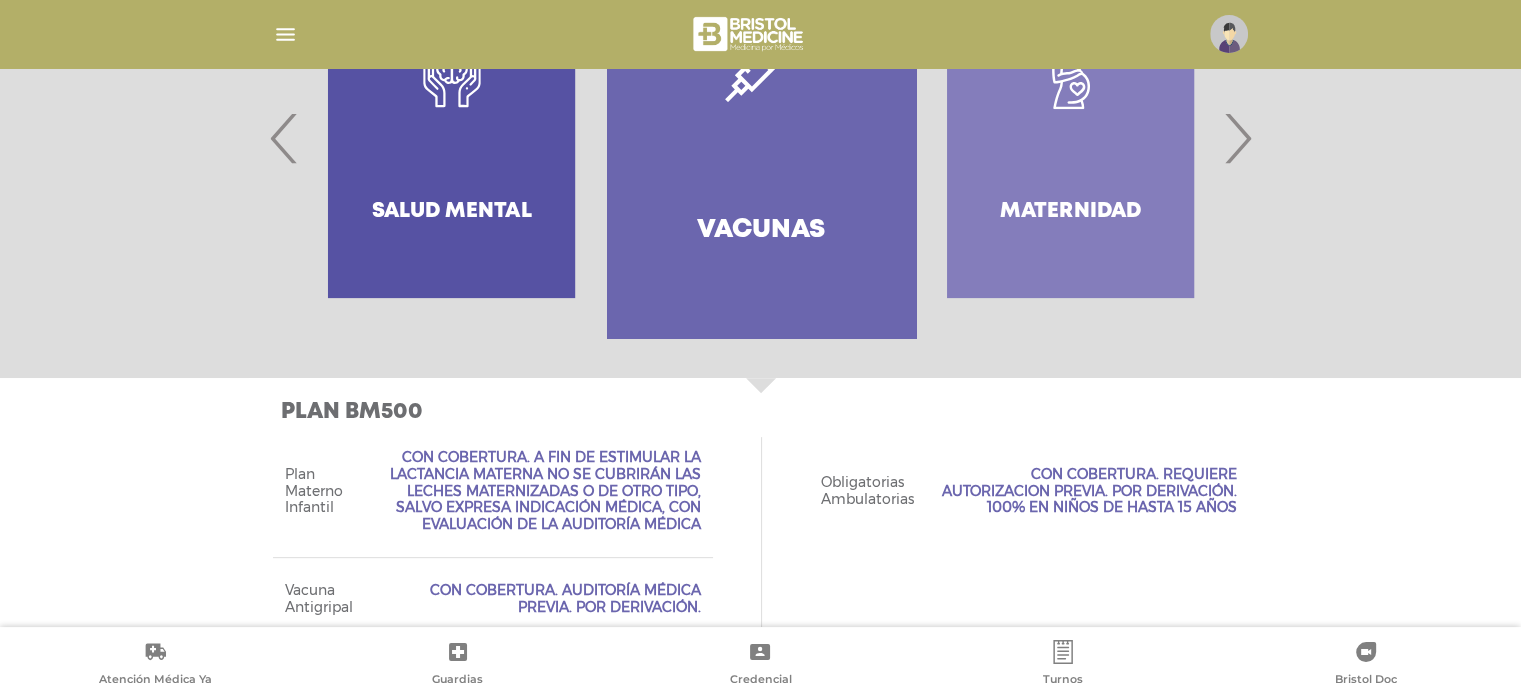 scroll, scrollTop: 620, scrollLeft: 0, axis: vertical 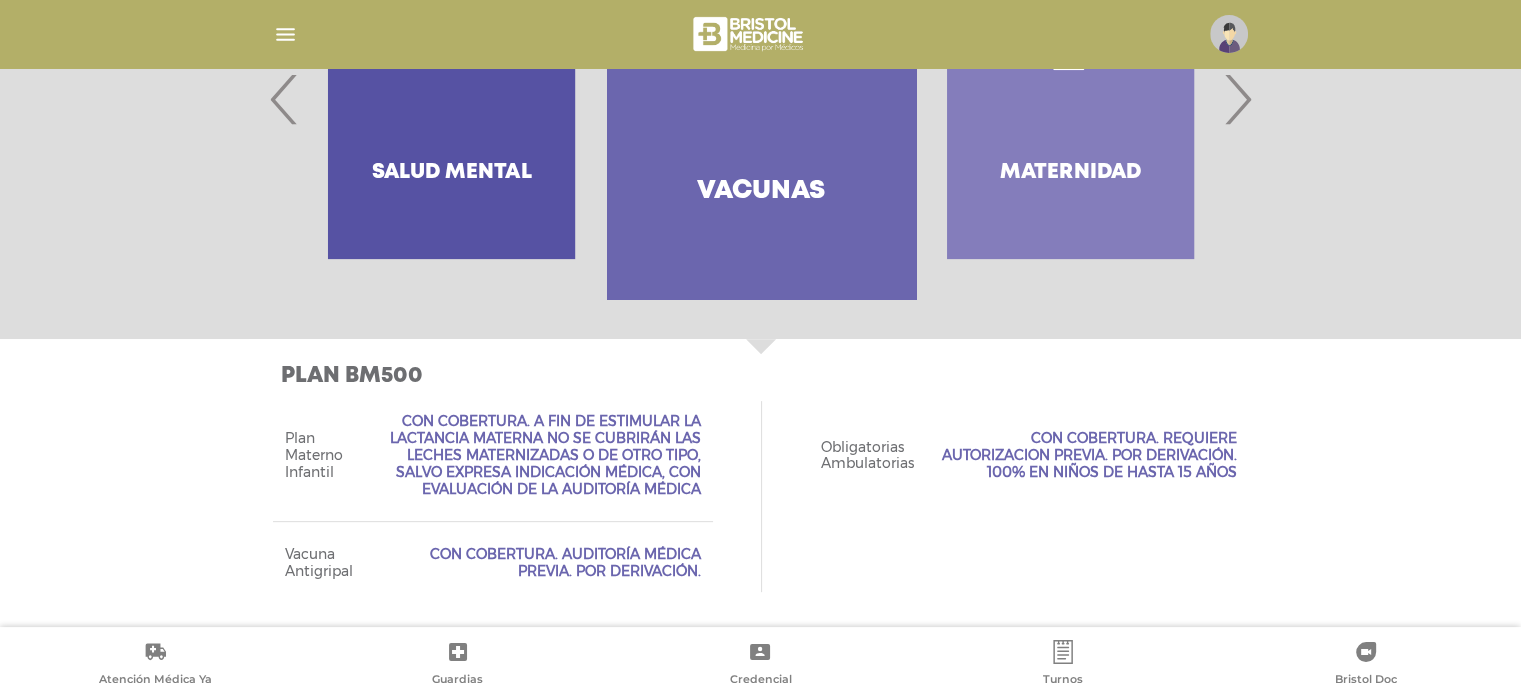 click on "›" at bounding box center (1237, 99) 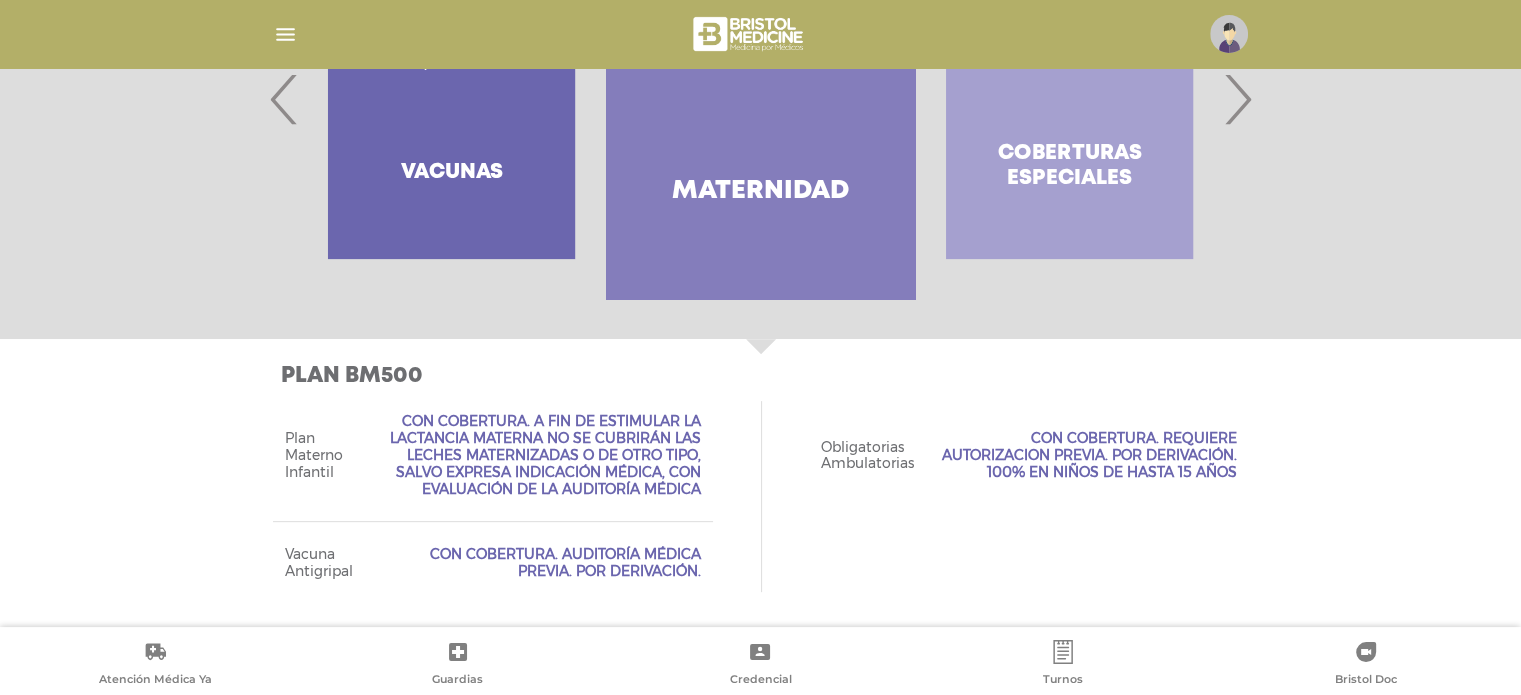 click on "›" at bounding box center (1237, 99) 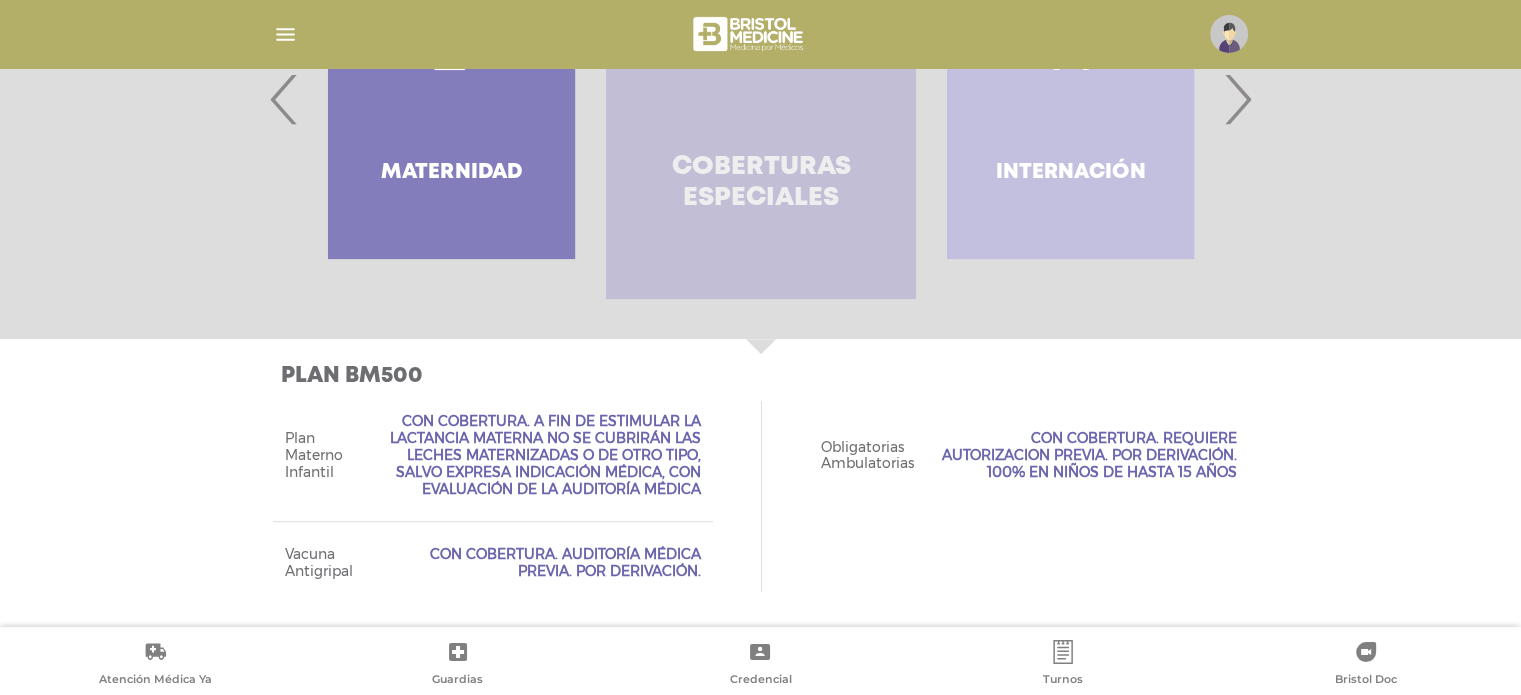 click on "Coberturas especiales" at bounding box center (760, 183) 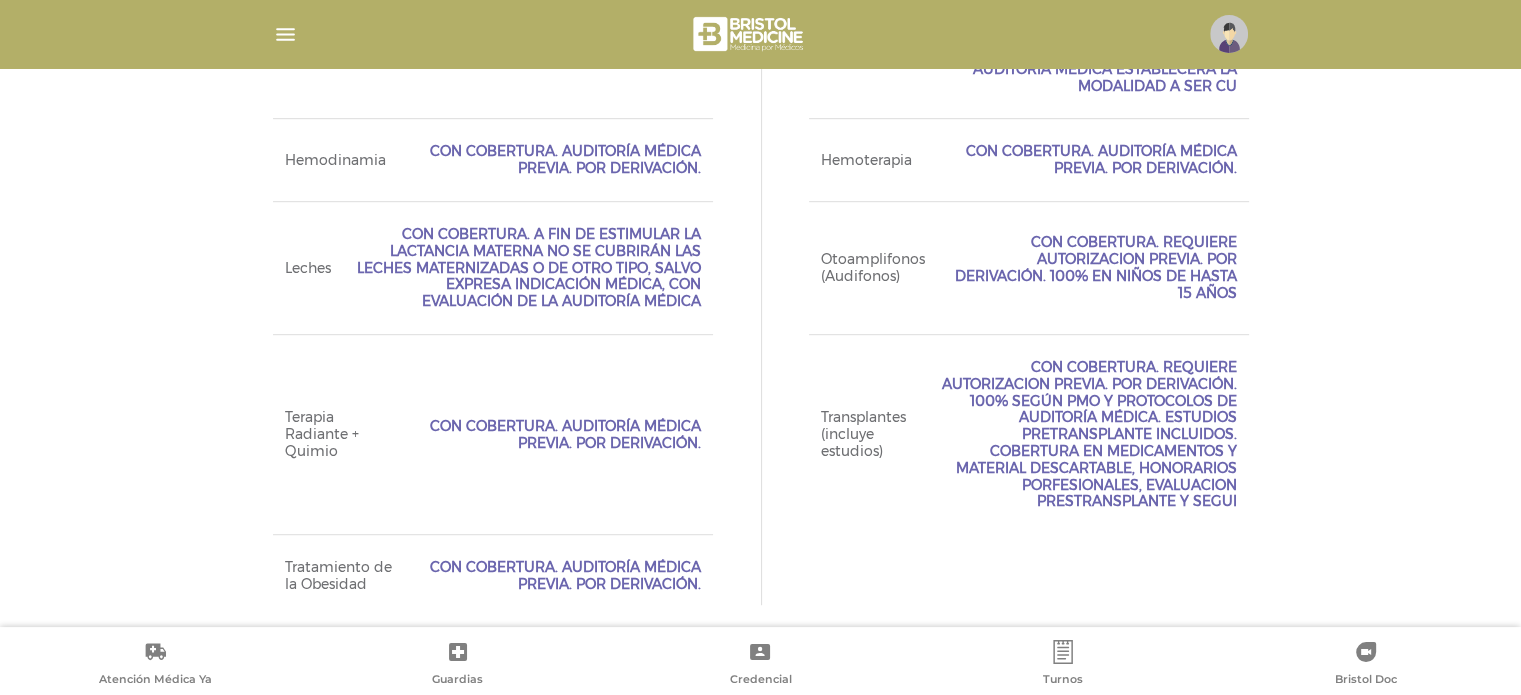 scroll, scrollTop: 1168, scrollLeft: 0, axis: vertical 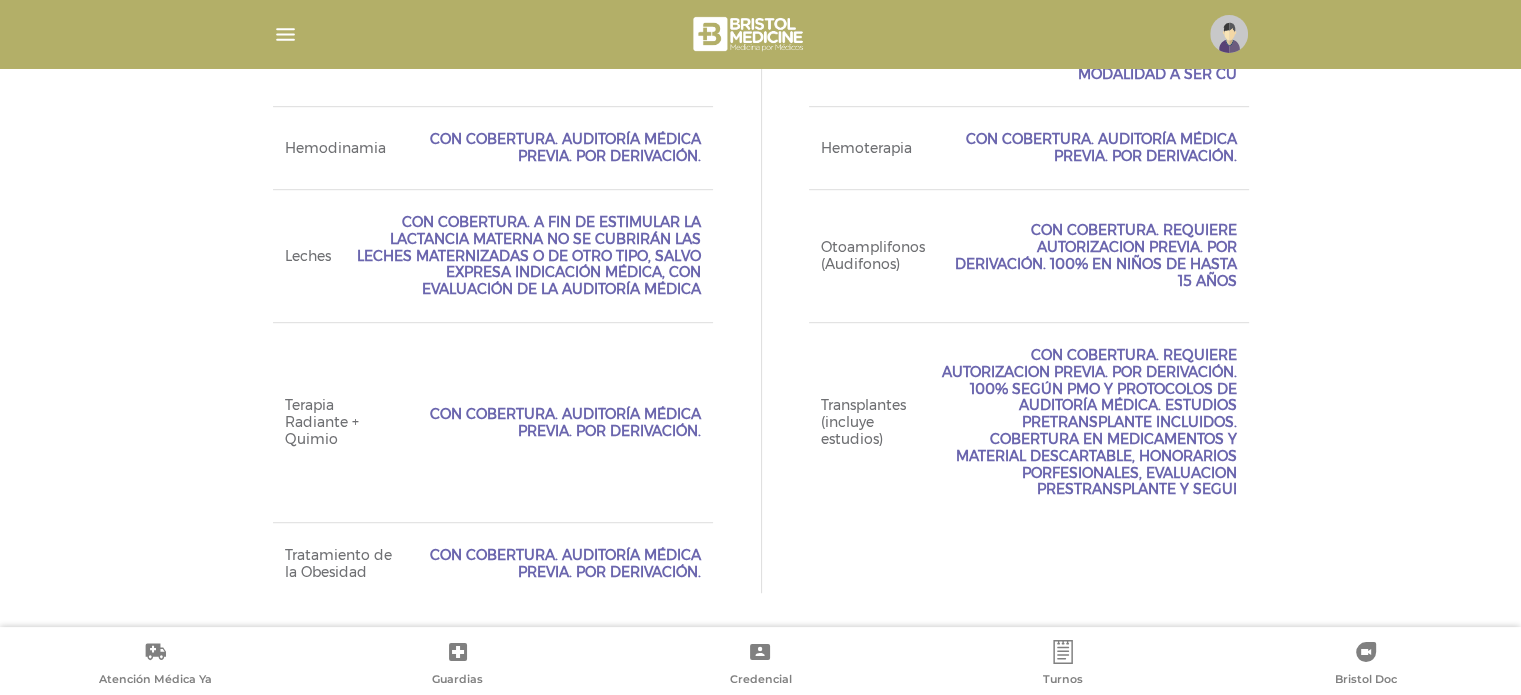 click on "Tratamiento de la Obesidad" at bounding box center (343, 564) 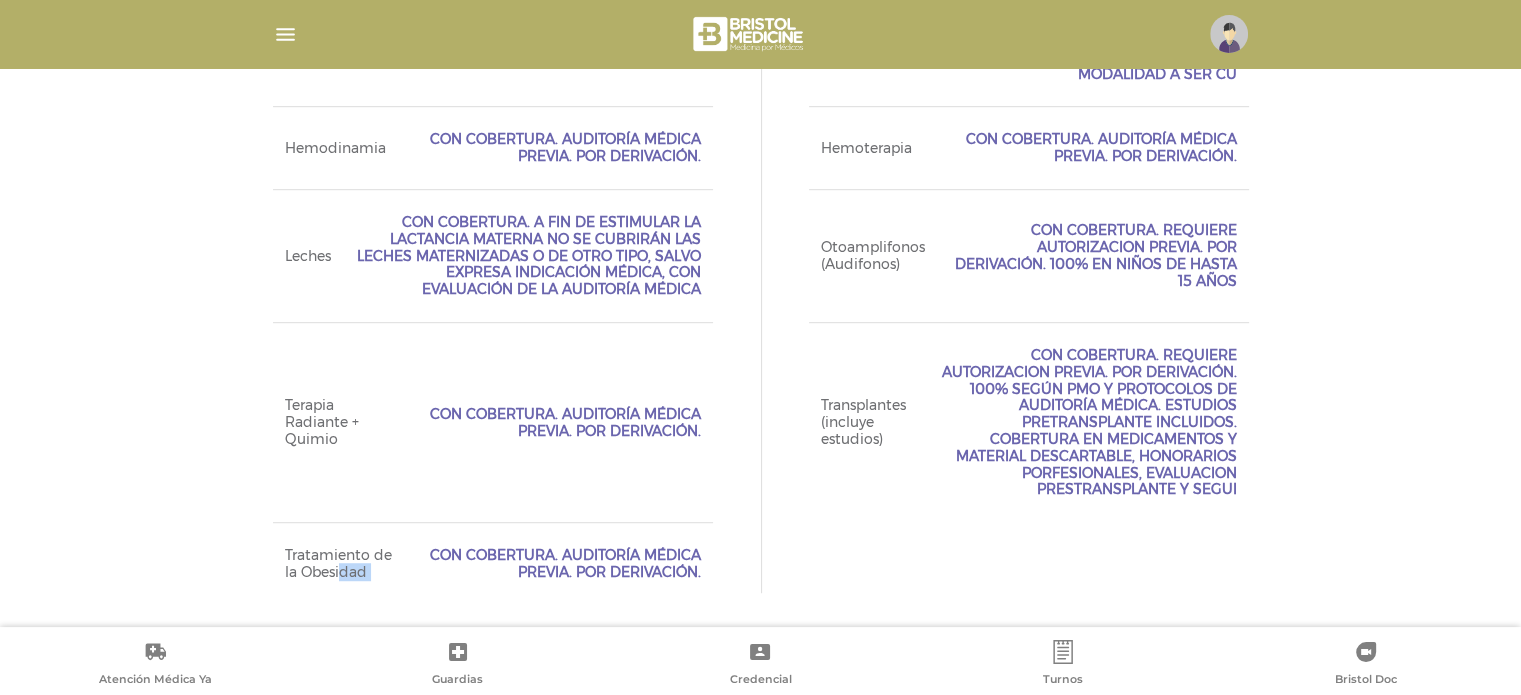 click on "Tratamiento de la Obesidad" at bounding box center [343, 564] 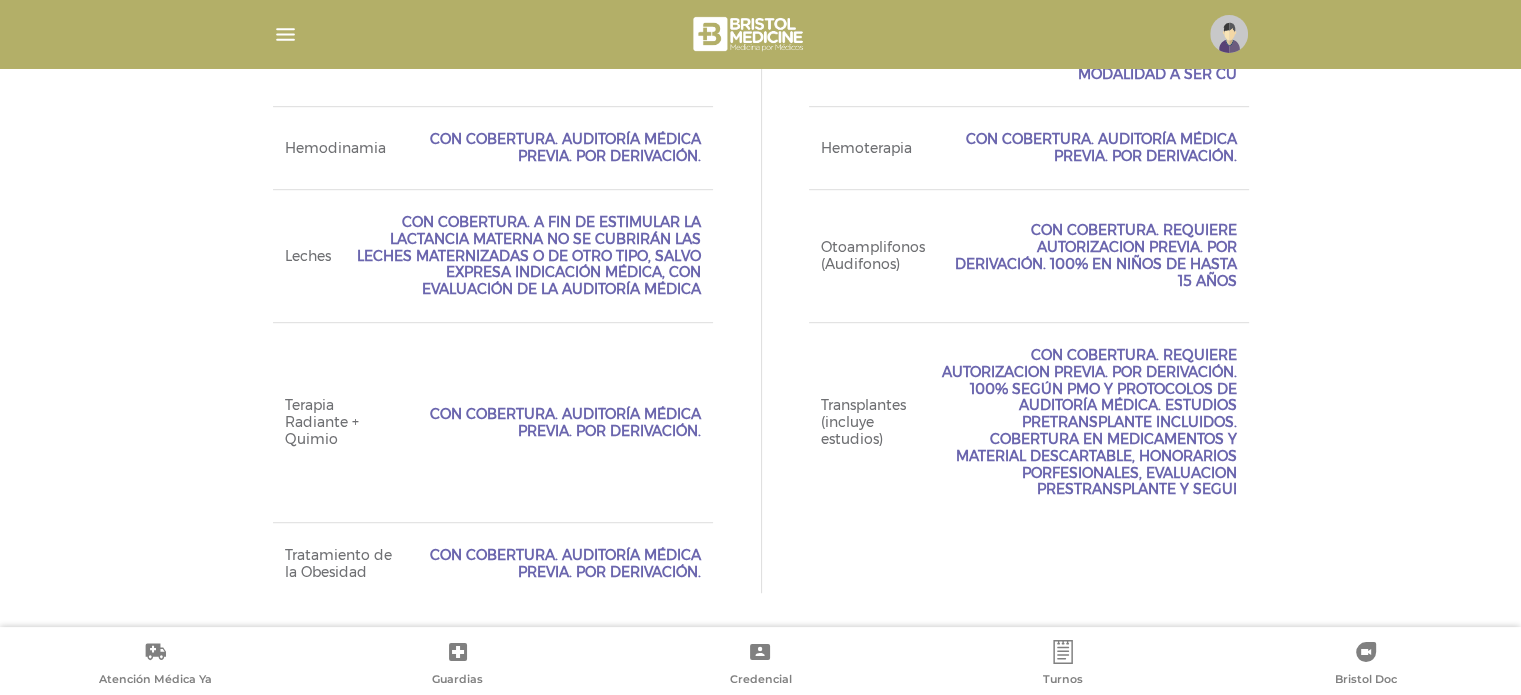 click on "Con Cobertura. Auditoría Médica Previa. Por Derivación." at bounding box center (563, 564) 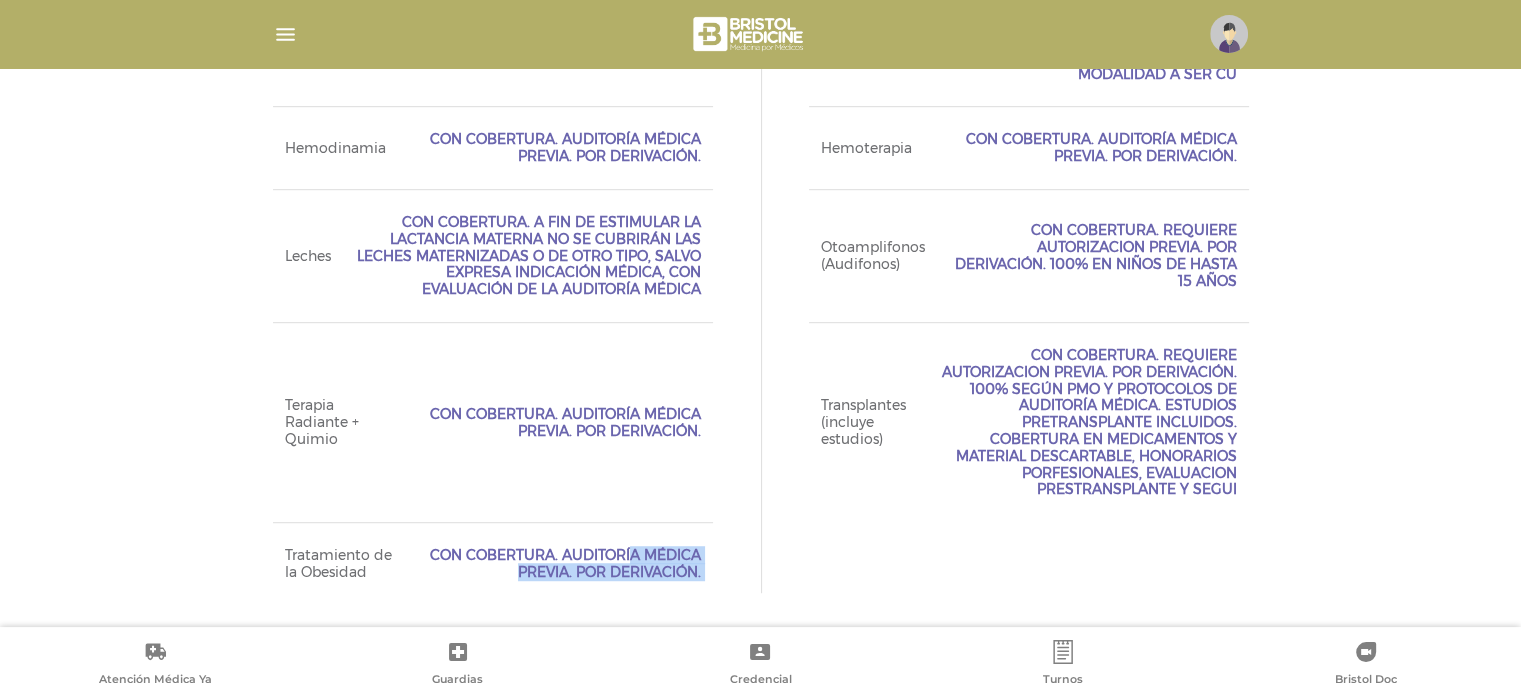 click on "Con Cobertura. Auditoría Médica Previa. Por Derivación." at bounding box center [563, 564] 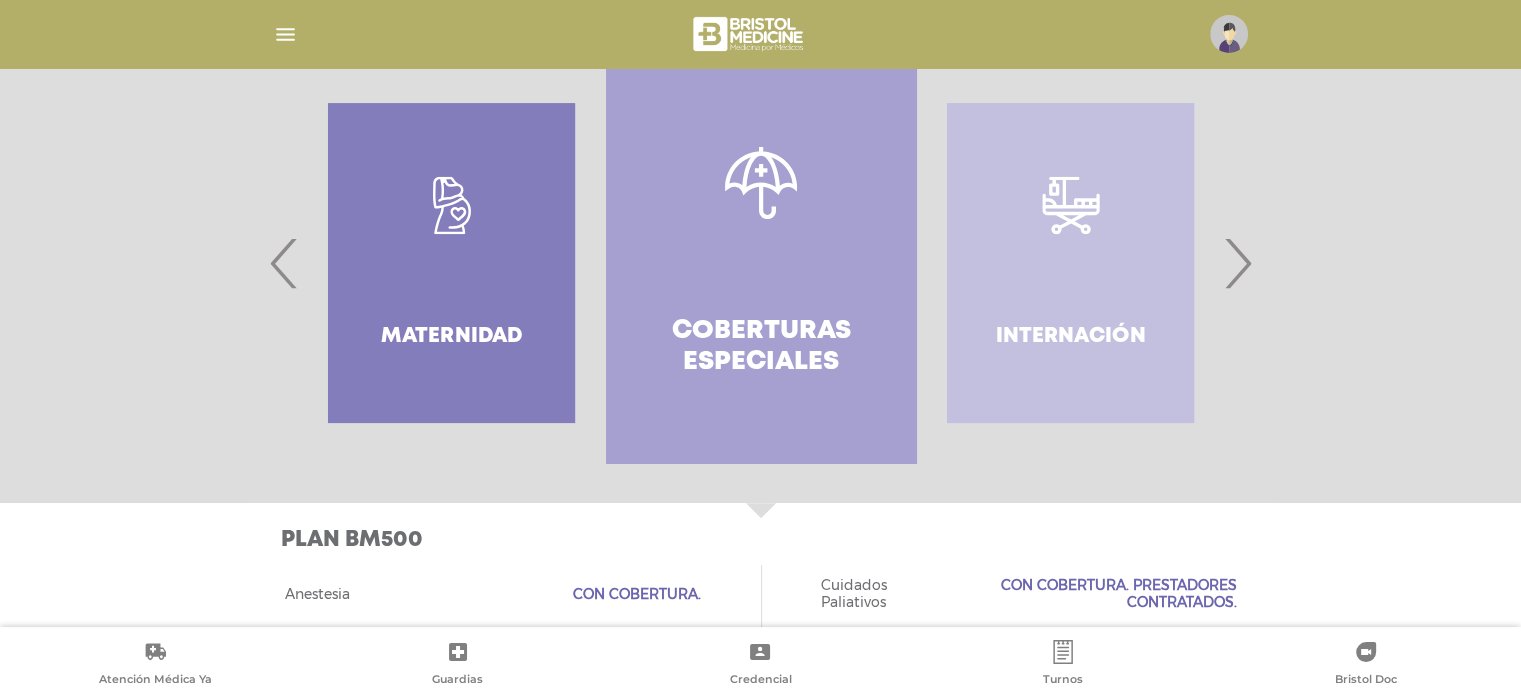 scroll, scrollTop: 408, scrollLeft: 0, axis: vertical 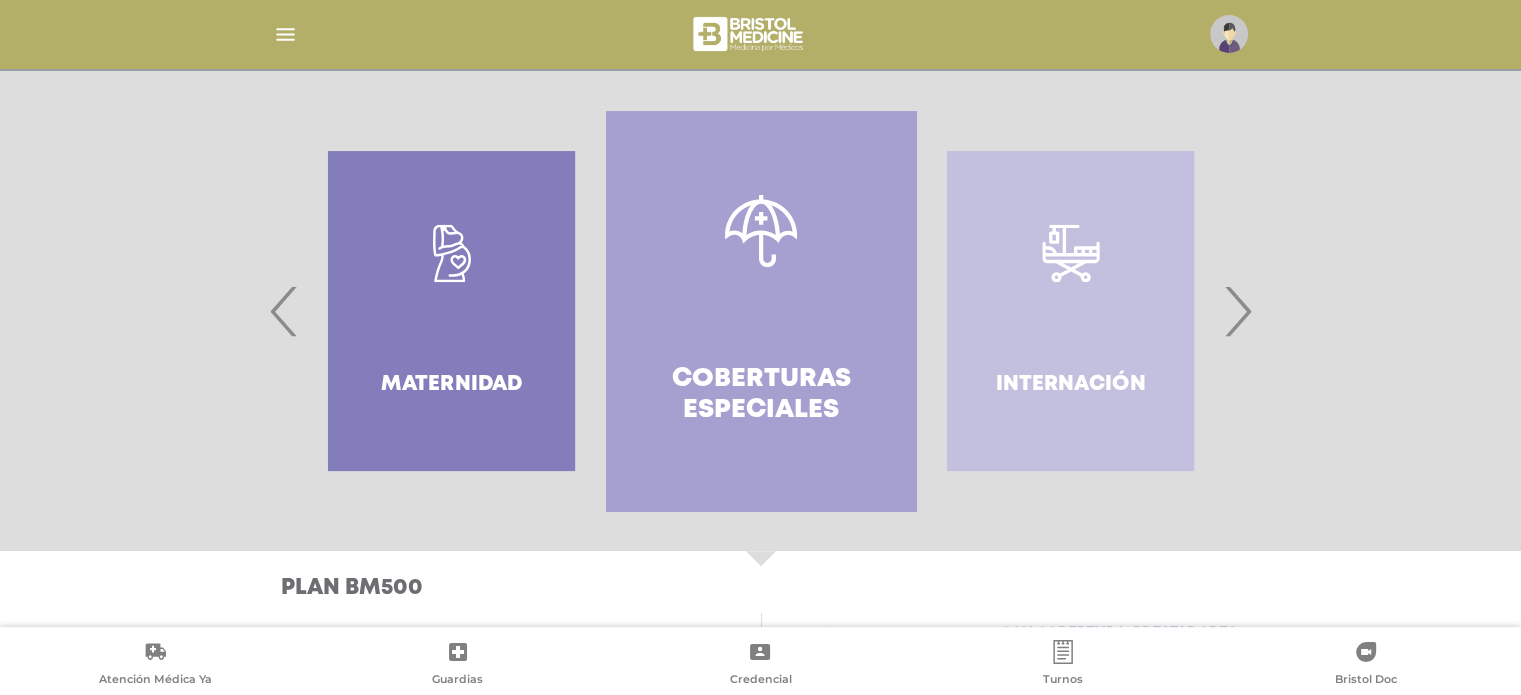 click on "›" at bounding box center [1237, 311] 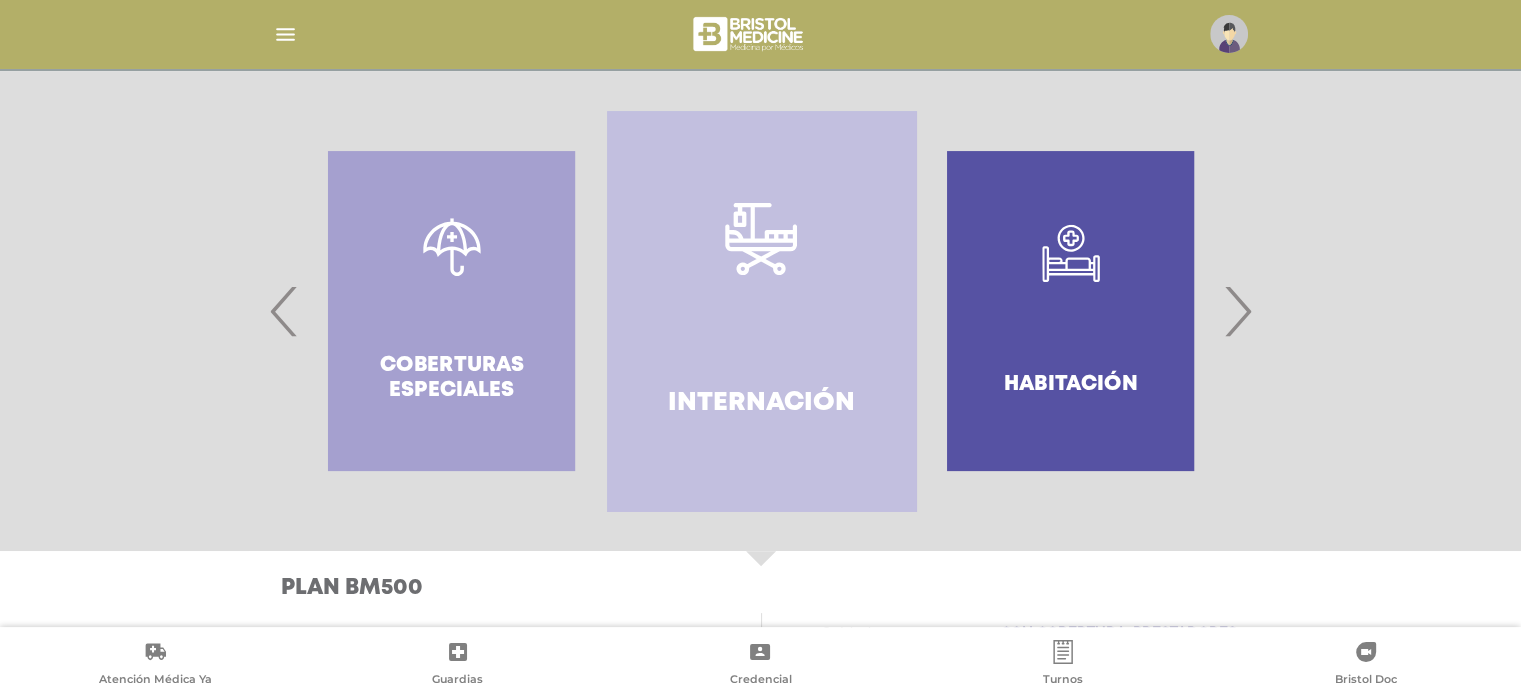click on "›" at bounding box center (1237, 311) 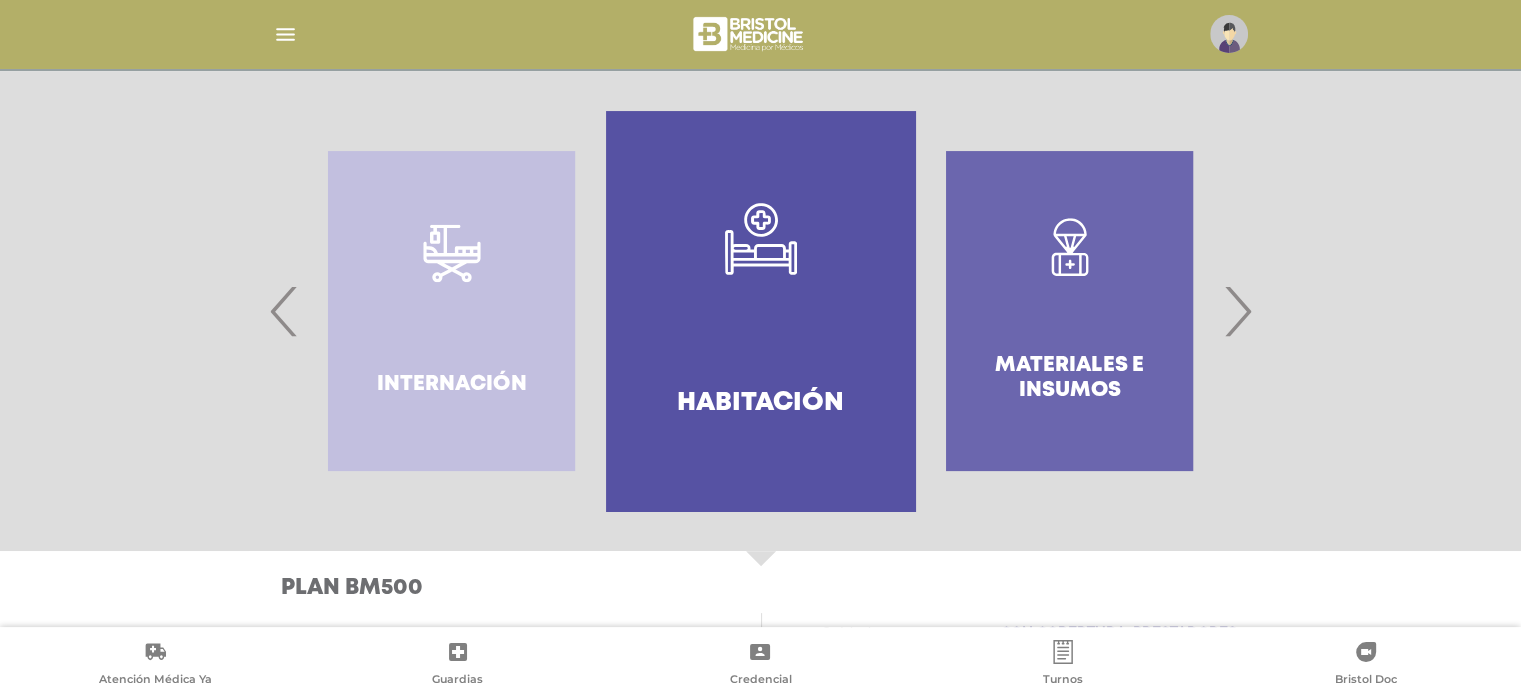 click on "›" at bounding box center [1237, 311] 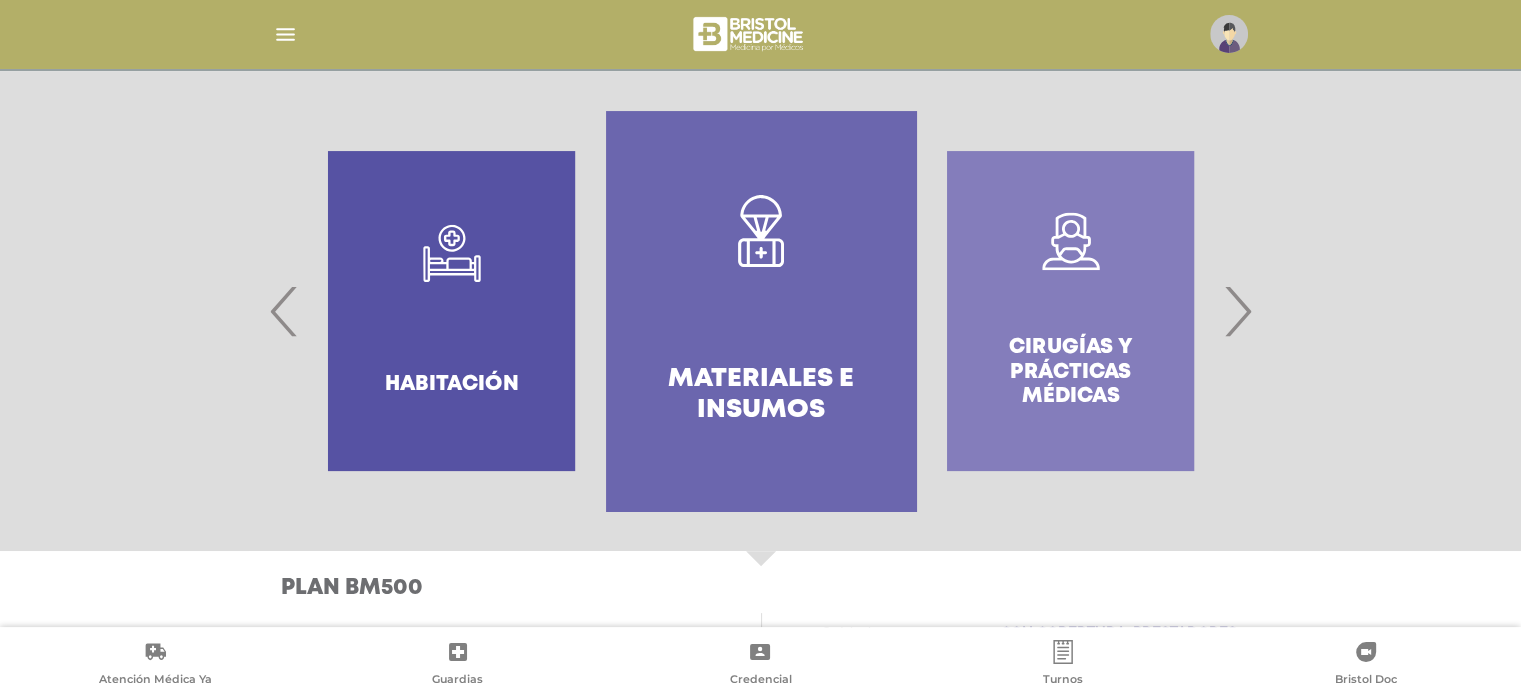 click on "›" at bounding box center (1237, 311) 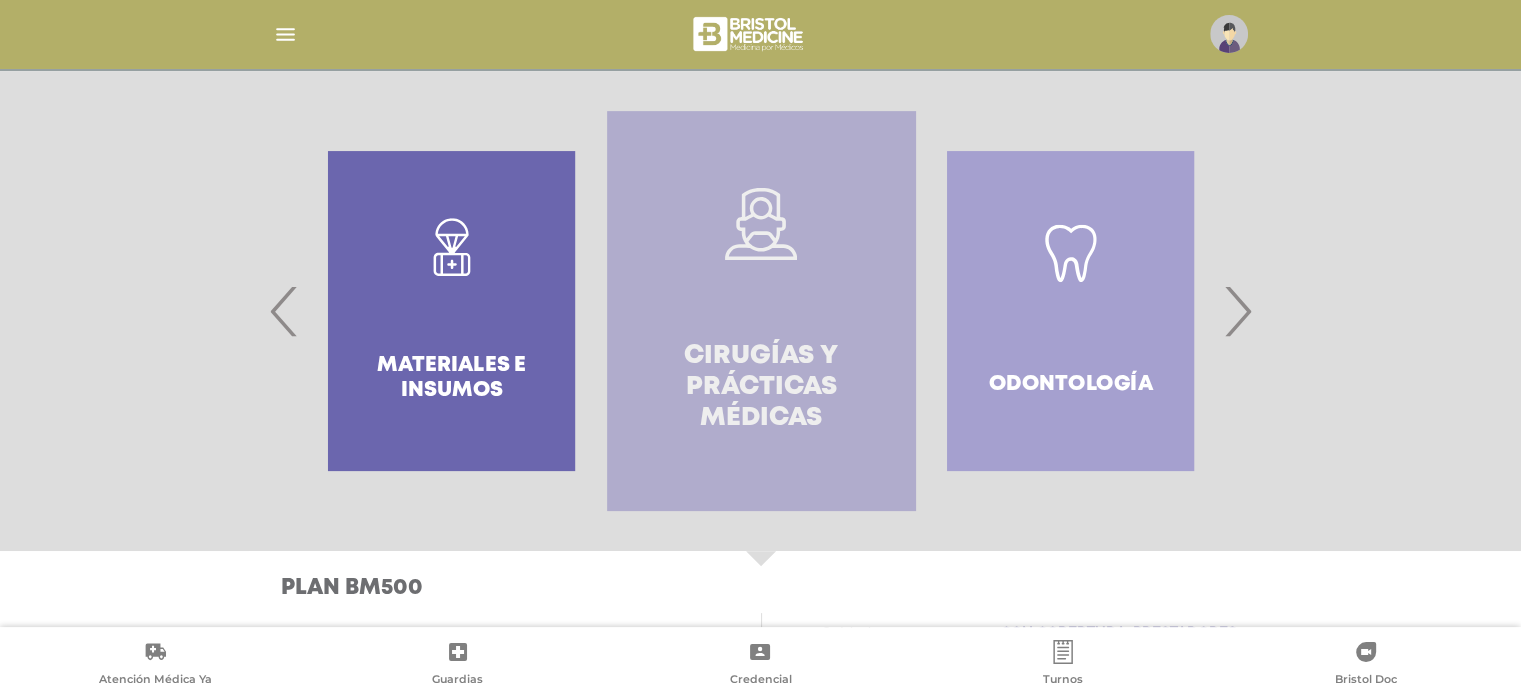 click on "Cirugías y Prácticas Médicas" at bounding box center (761, 311) 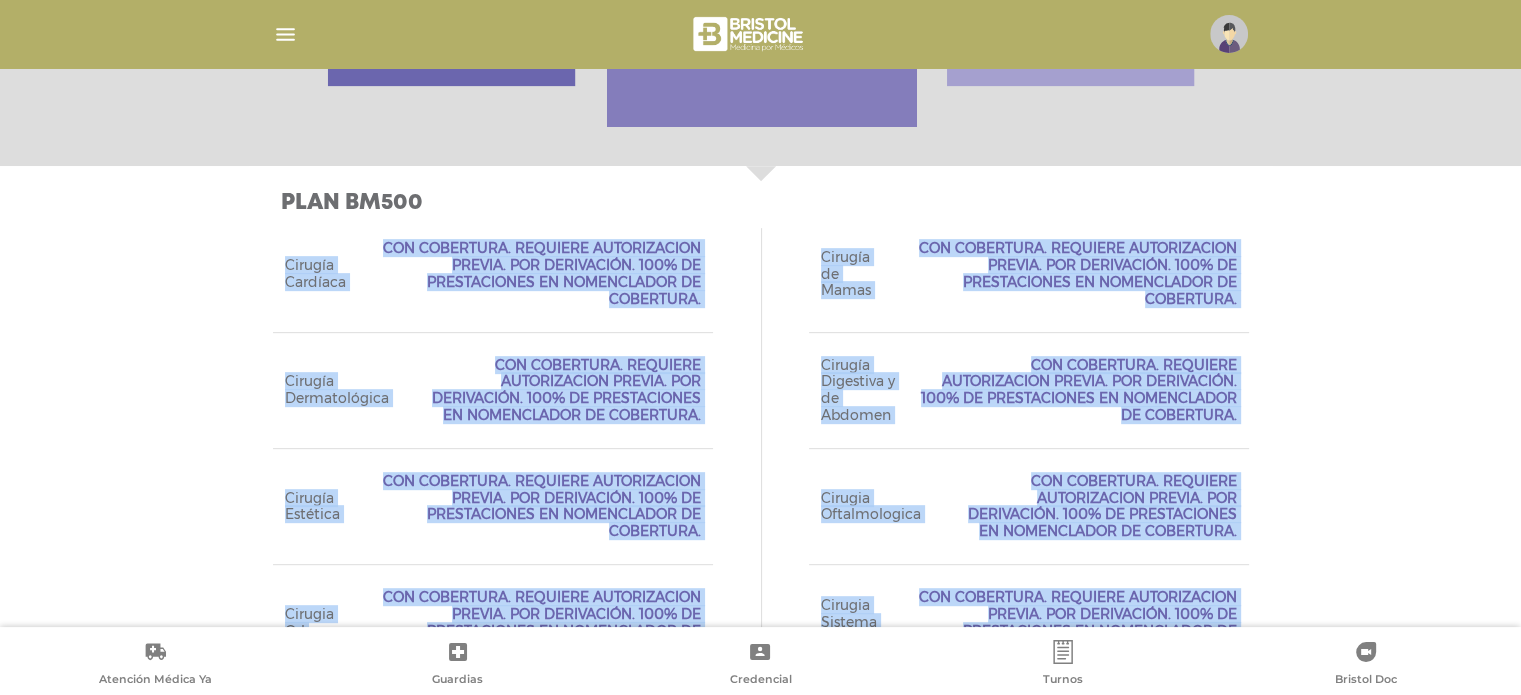 scroll, scrollTop: 894, scrollLeft: 0, axis: vertical 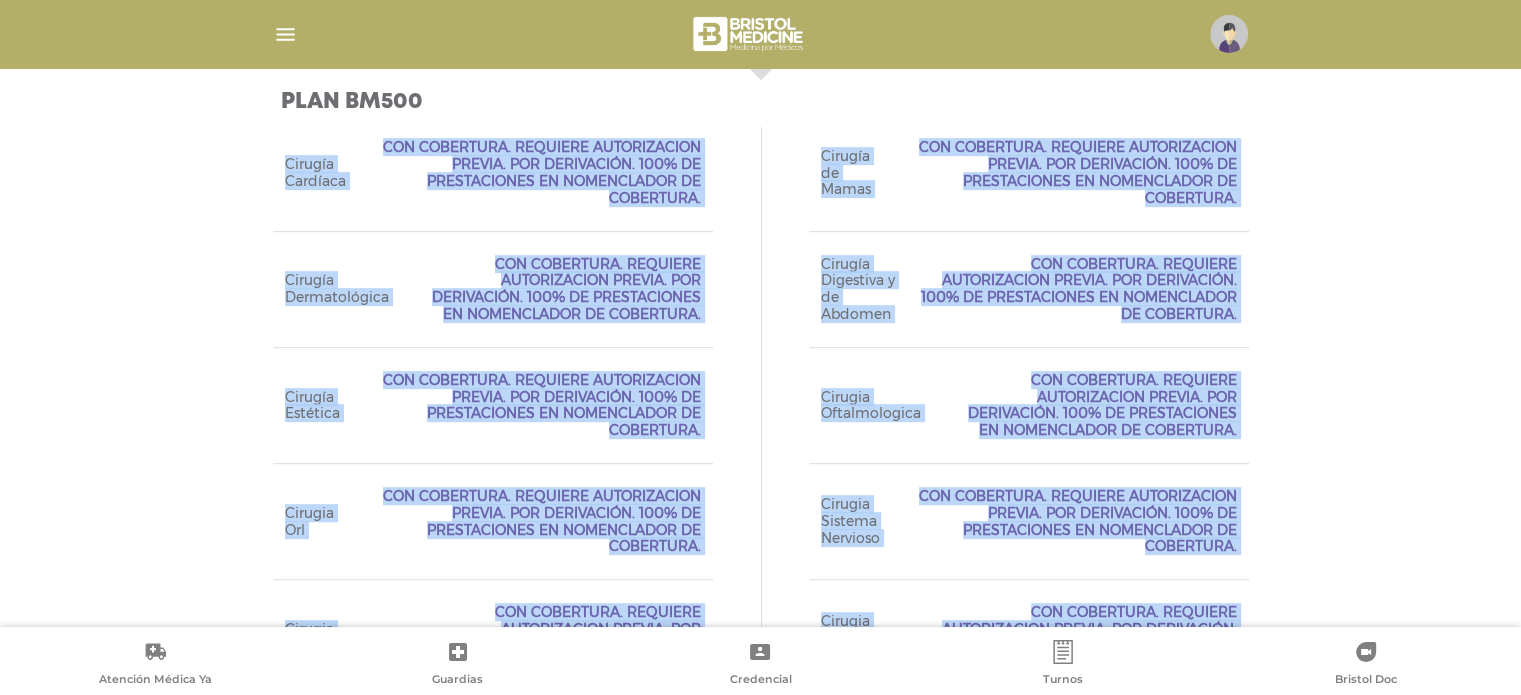 click on "Plan BM500
Acceso Web
Incluido
Ejecutivo Personalizado
Incluido
Tipo de Credencial
Digital
Emergencias Médicas las 24 horas" at bounding box center (760, 508) 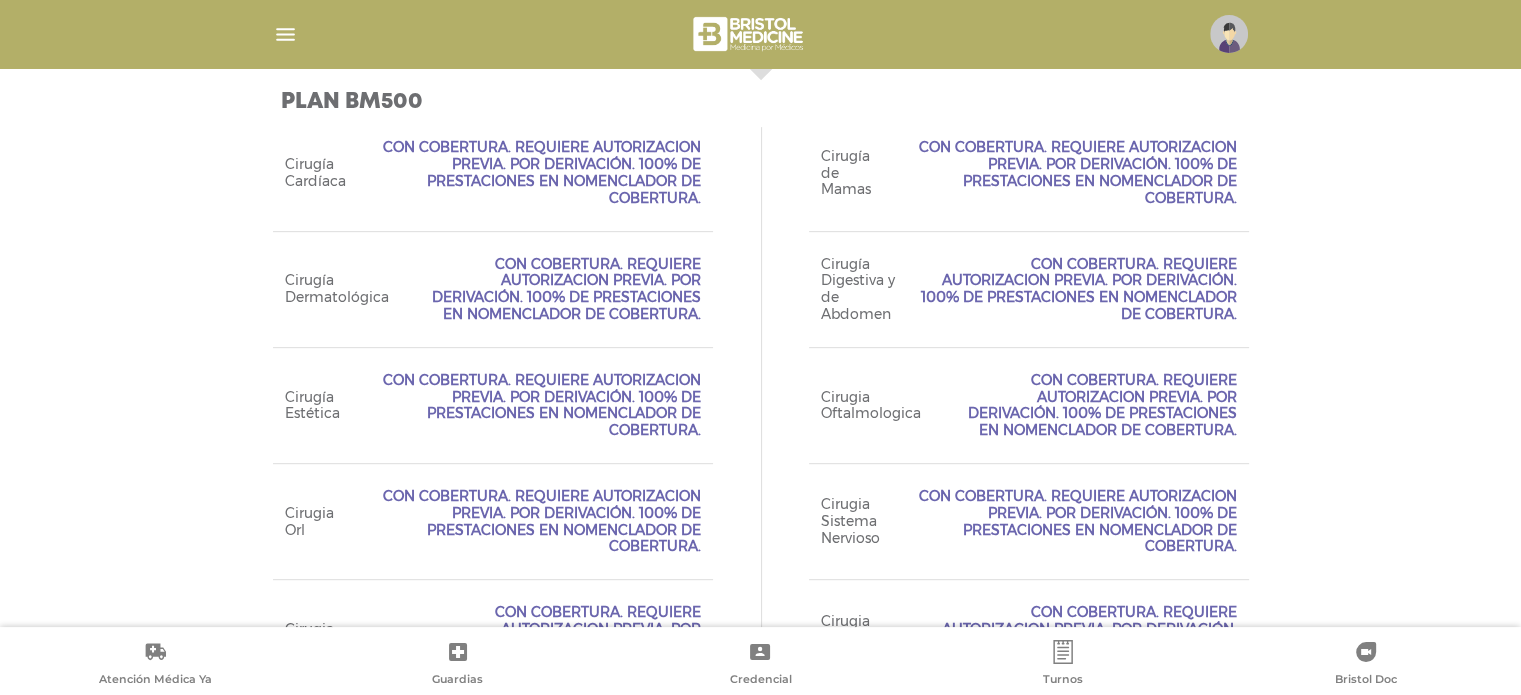click on "Con Cobertura. Requiere Autorizacion Previa. Por Derivación. 100% de prestaciones en Nomenclador de Cobertura." at bounding box center [532, 405] 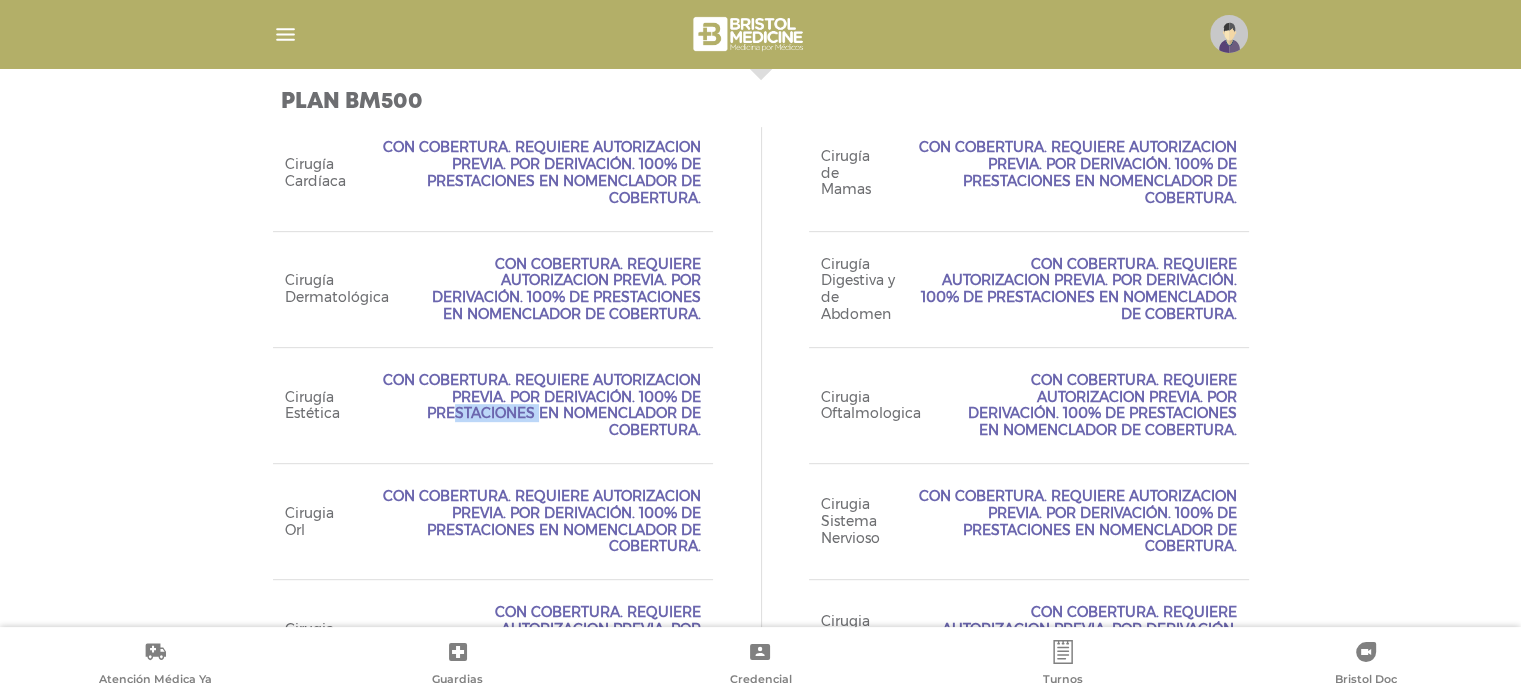 click on "Con Cobertura. Requiere Autorizacion Previa. Por Derivación. 100% de prestaciones en Nomenclador de Cobertura." at bounding box center (532, 405) 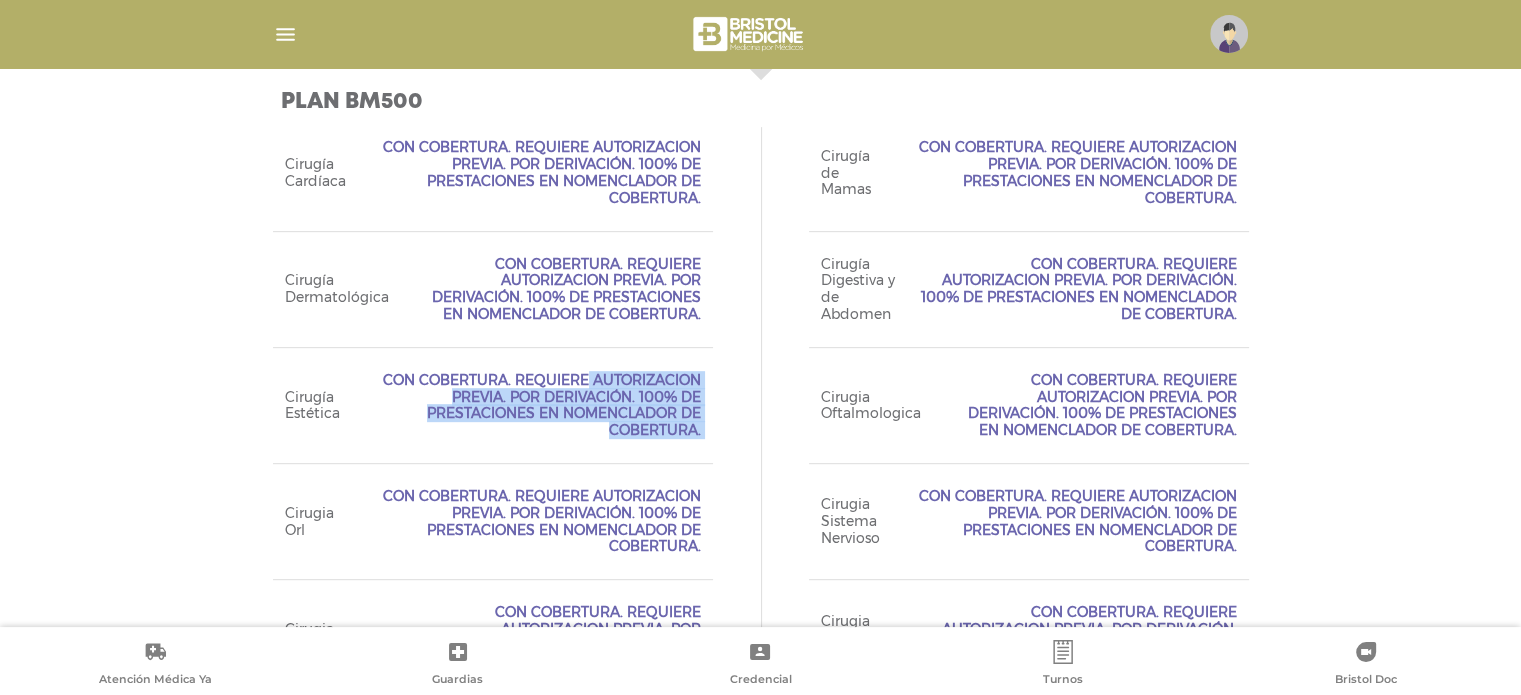 click on "Con Cobertura. Requiere Autorizacion Previa. Por Derivación. 100% de prestaciones en Nomenclador de Cobertura." at bounding box center [532, 405] 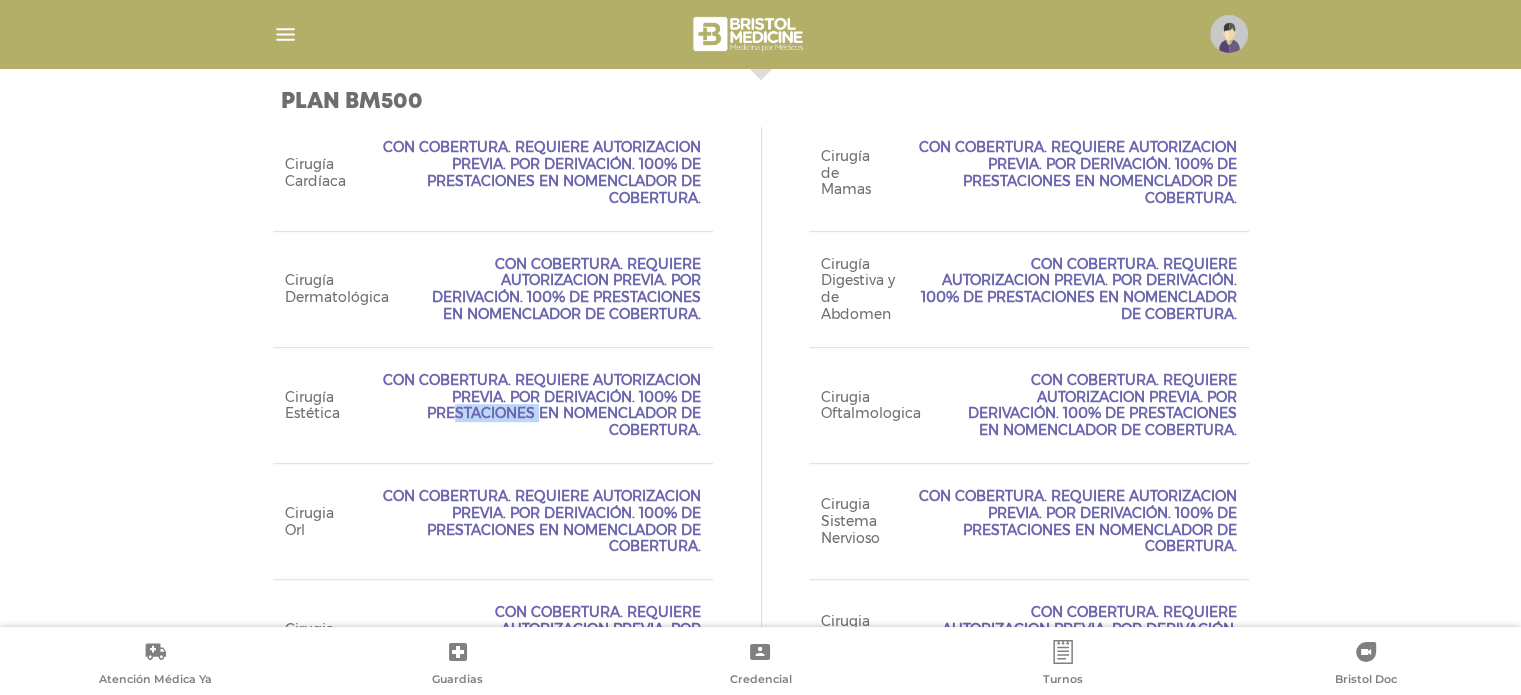 click on "Con Cobertura. Requiere Autorizacion Previa. Por Derivación. 100% de prestaciones en Nomenclador de Cobertura." at bounding box center (532, 405) 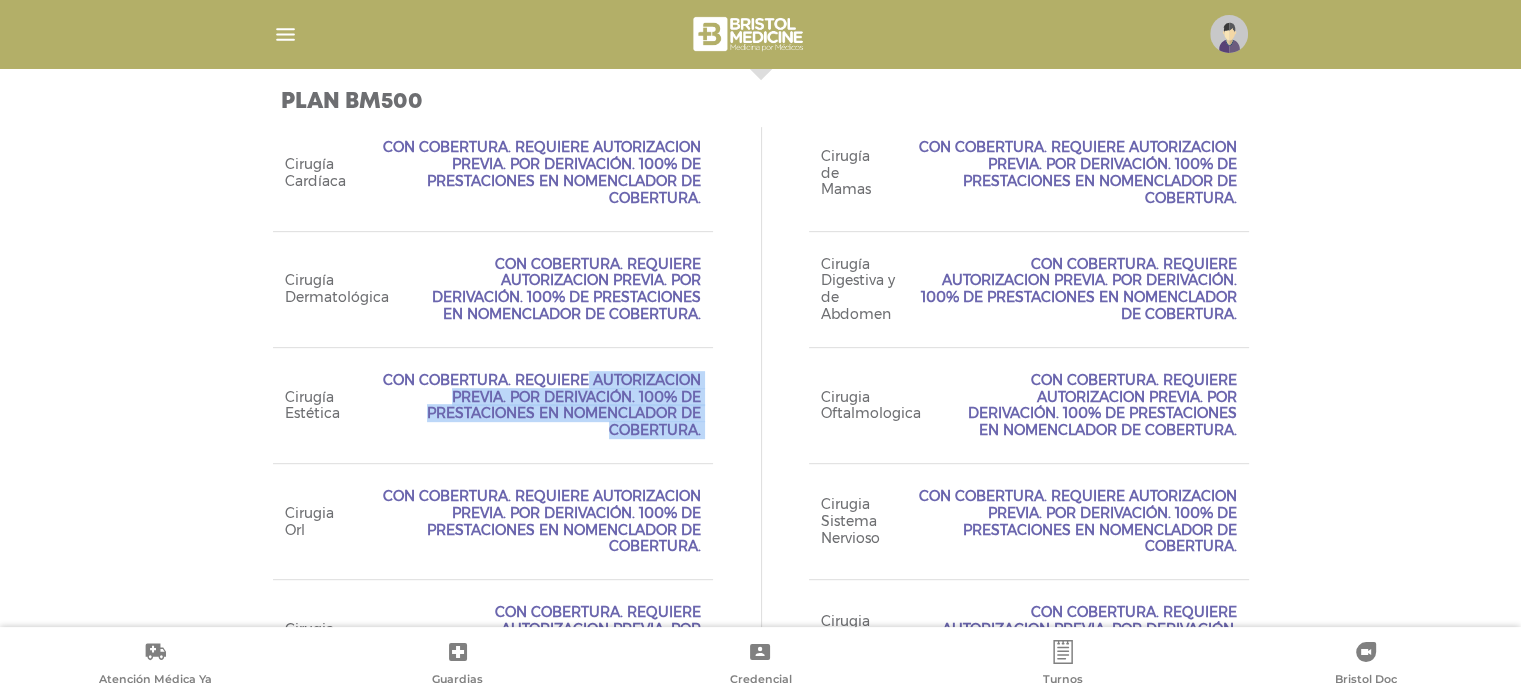 click on "Con Cobertura. Requiere Autorizacion Previa. Por Derivación. 100% de prestaciones en Nomenclador de Cobertura." at bounding box center [532, 405] 